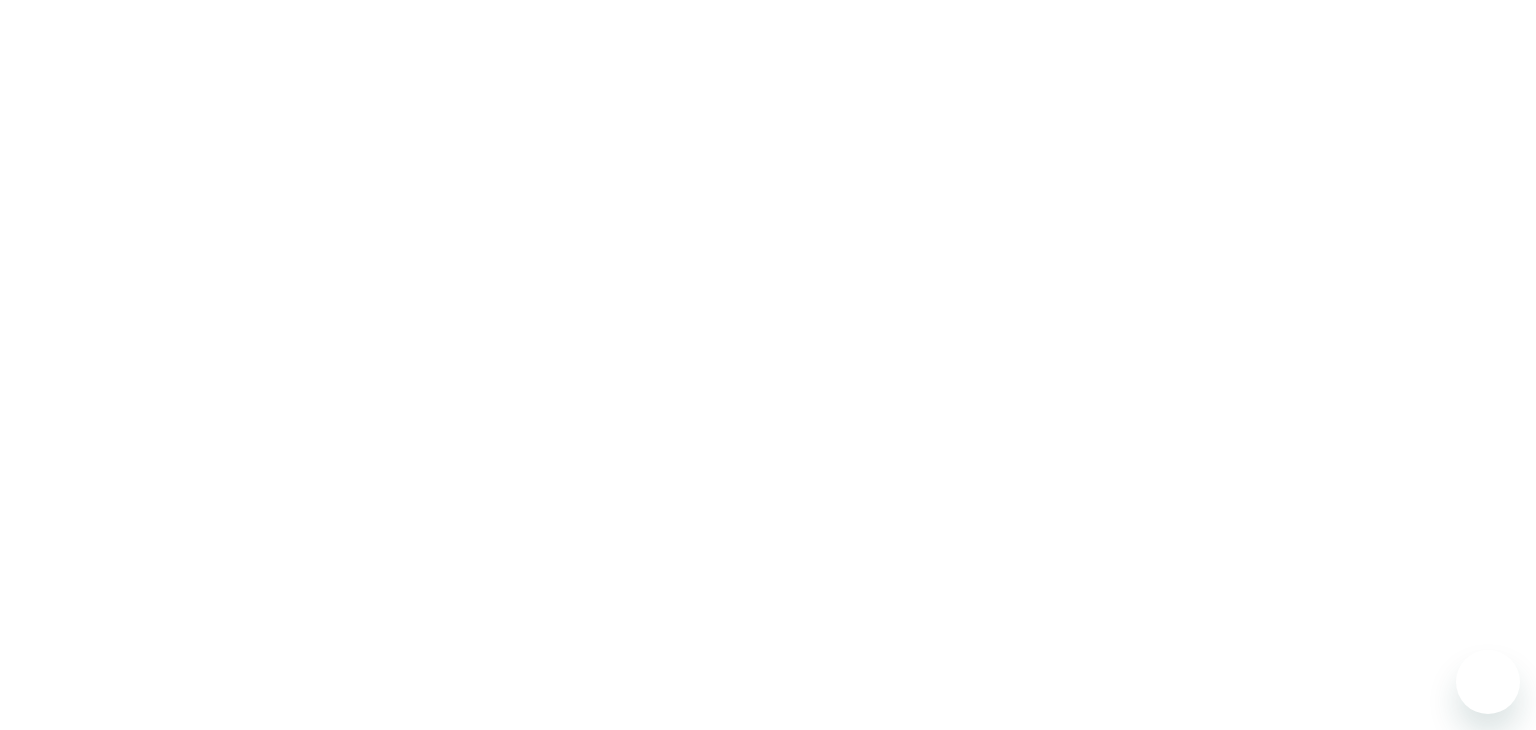 scroll, scrollTop: 0, scrollLeft: 0, axis: both 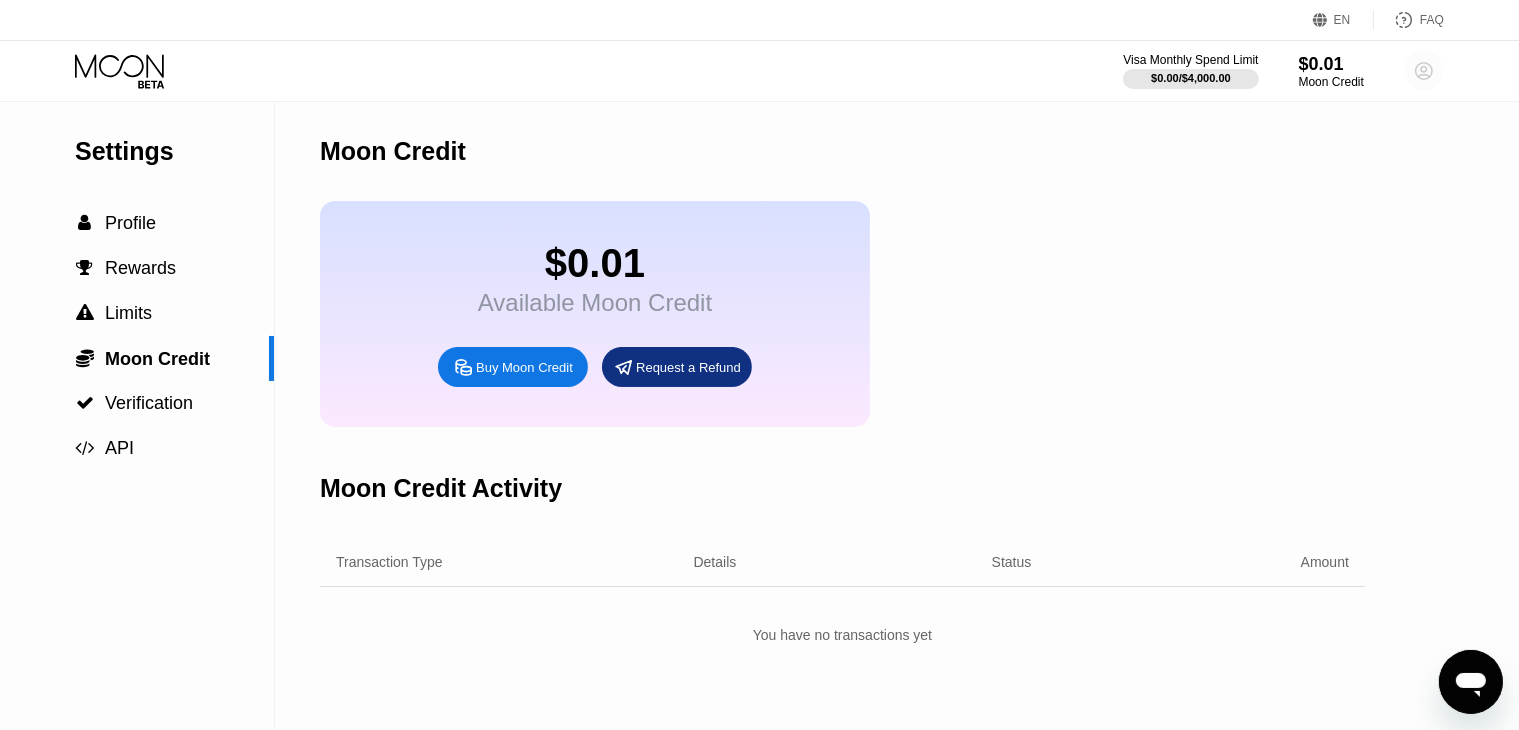 click 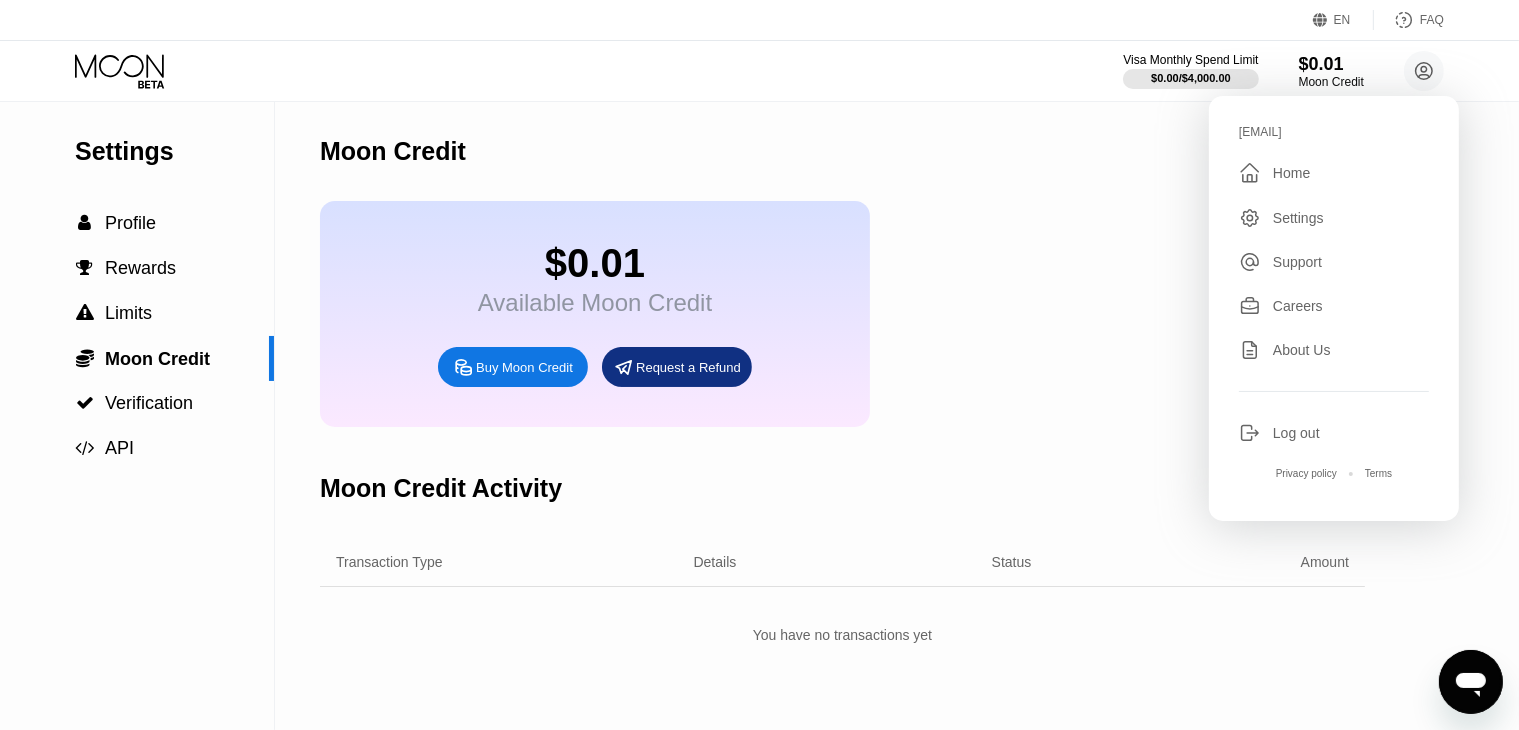 click 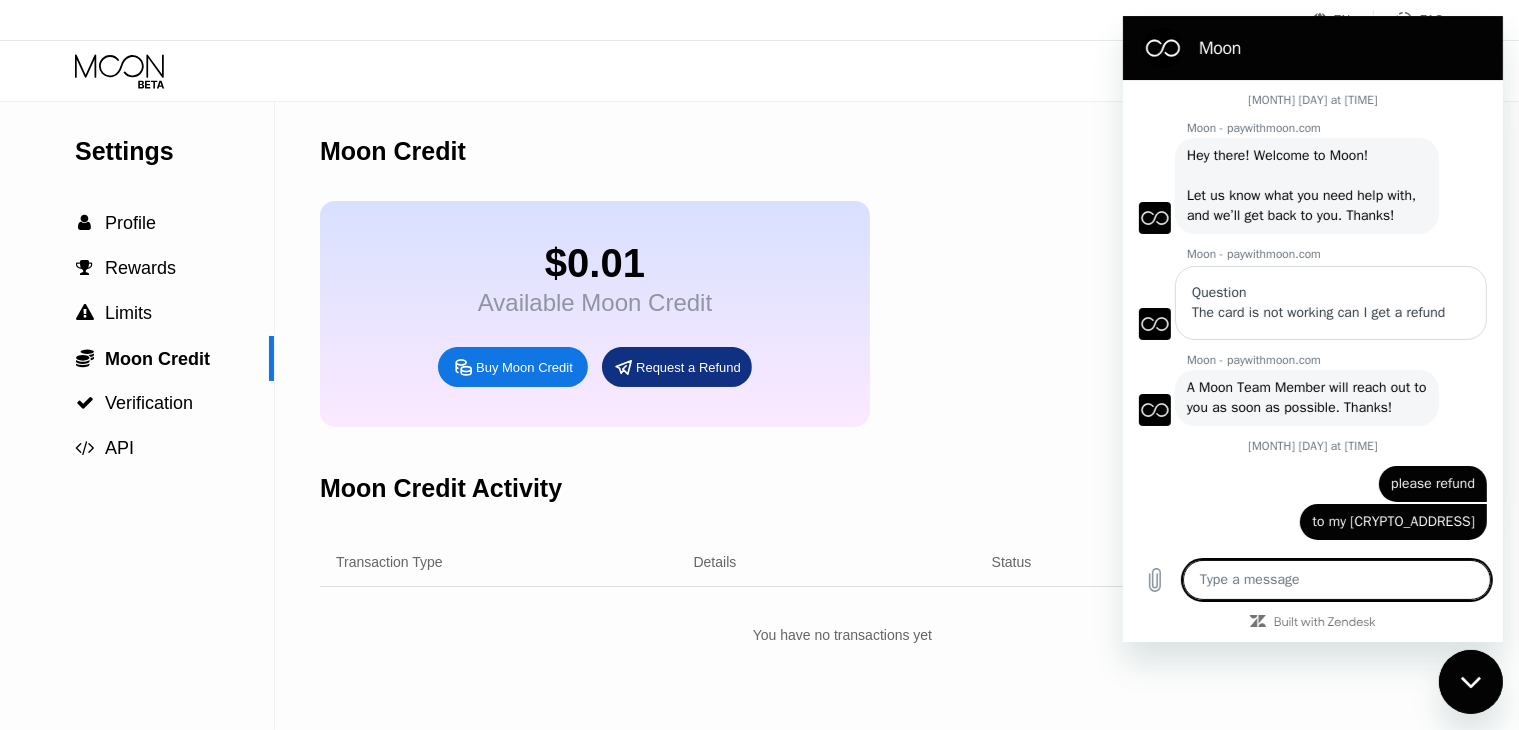 scroll, scrollTop: 0, scrollLeft: 0, axis: both 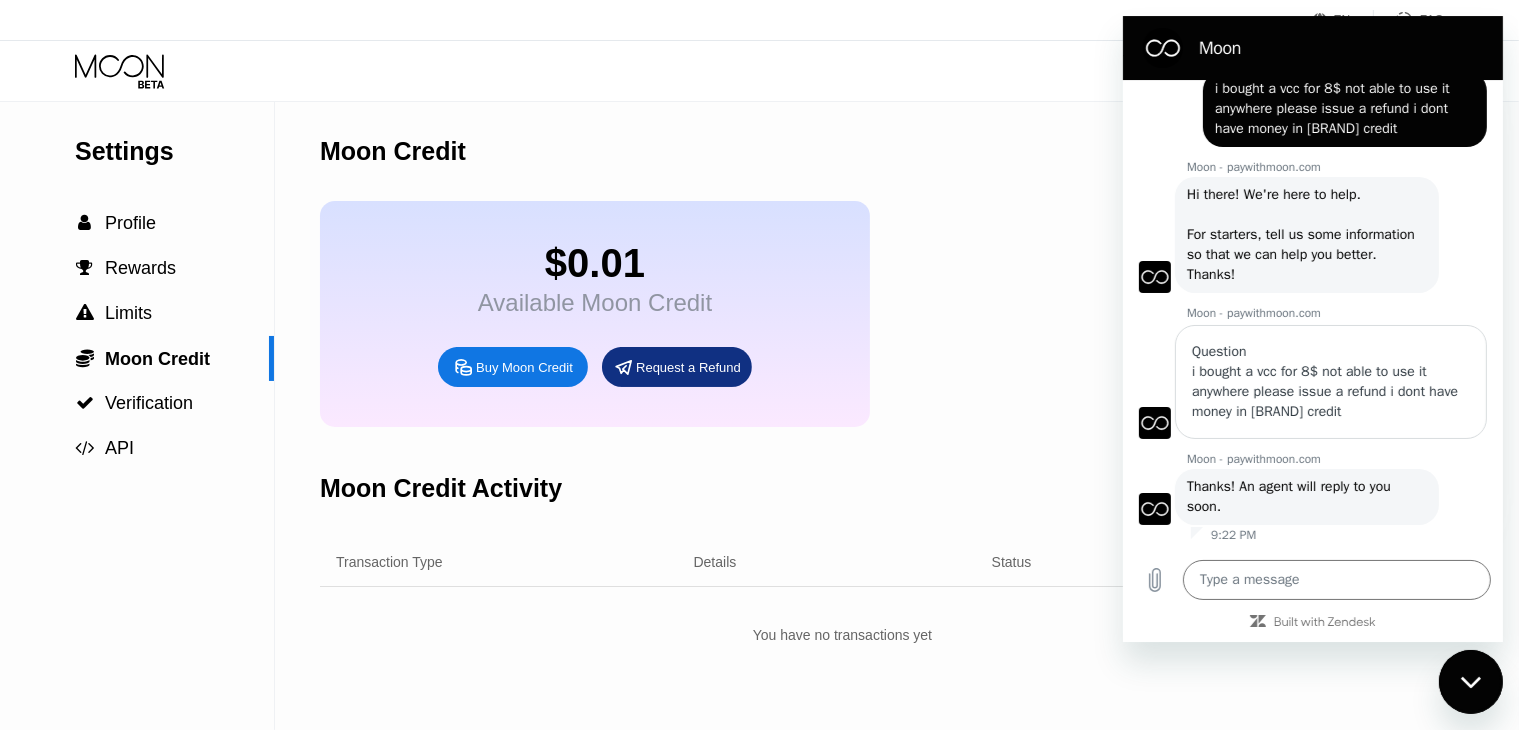 click on "i bought a vcc for 8$ not able to use it anywhere please issue a refund i dont have money in [BRAND] credit" at bounding box center [1330, 392] 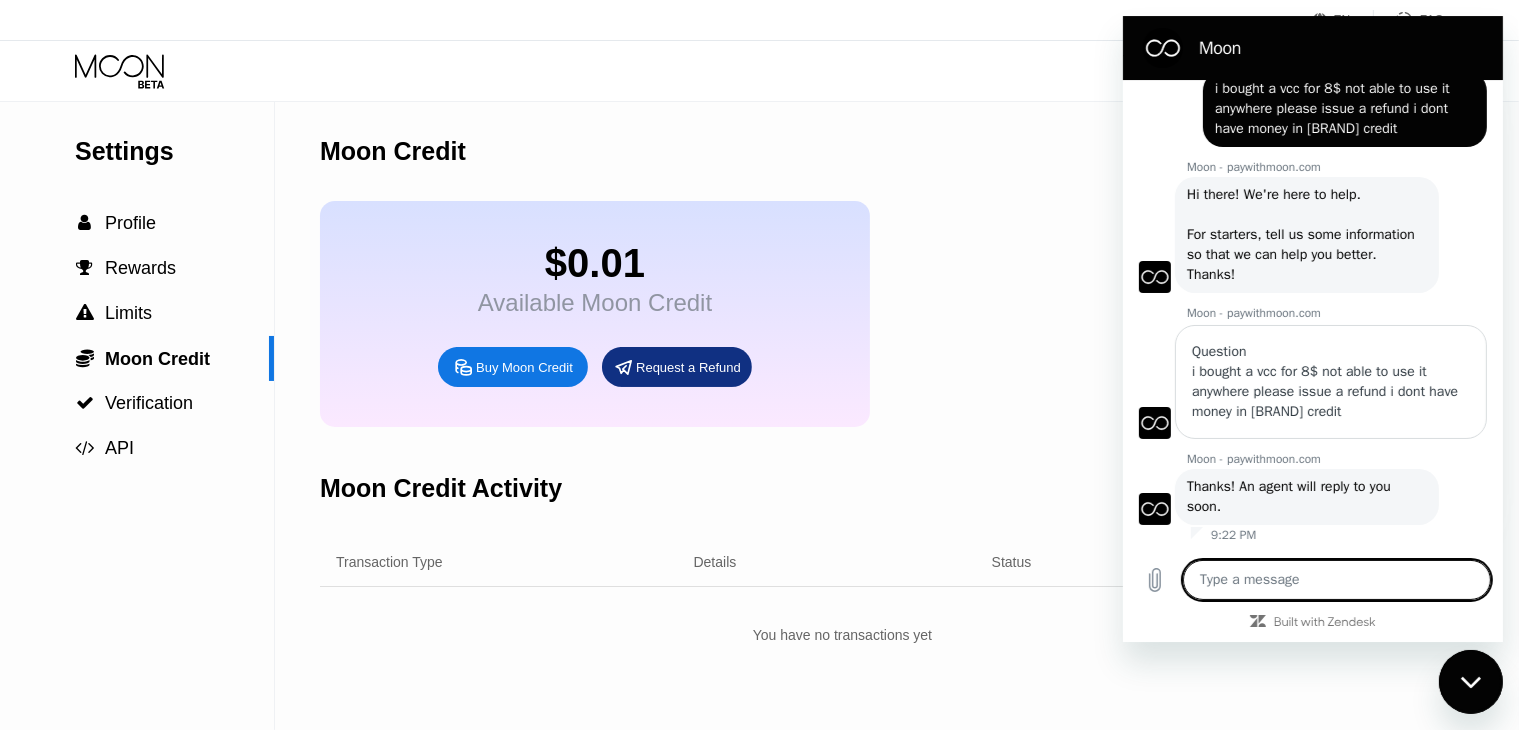 click at bounding box center (1336, 580) 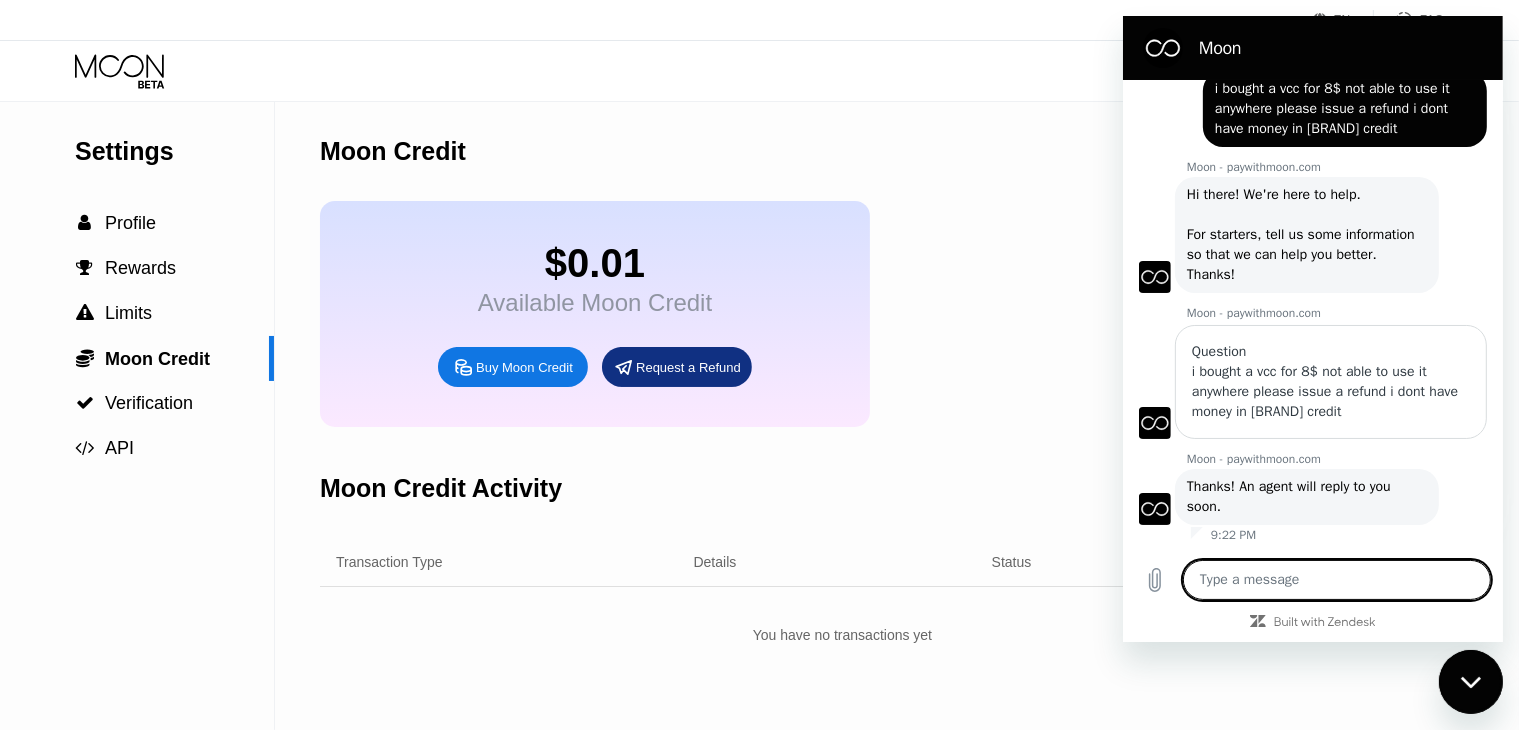 type on "?" 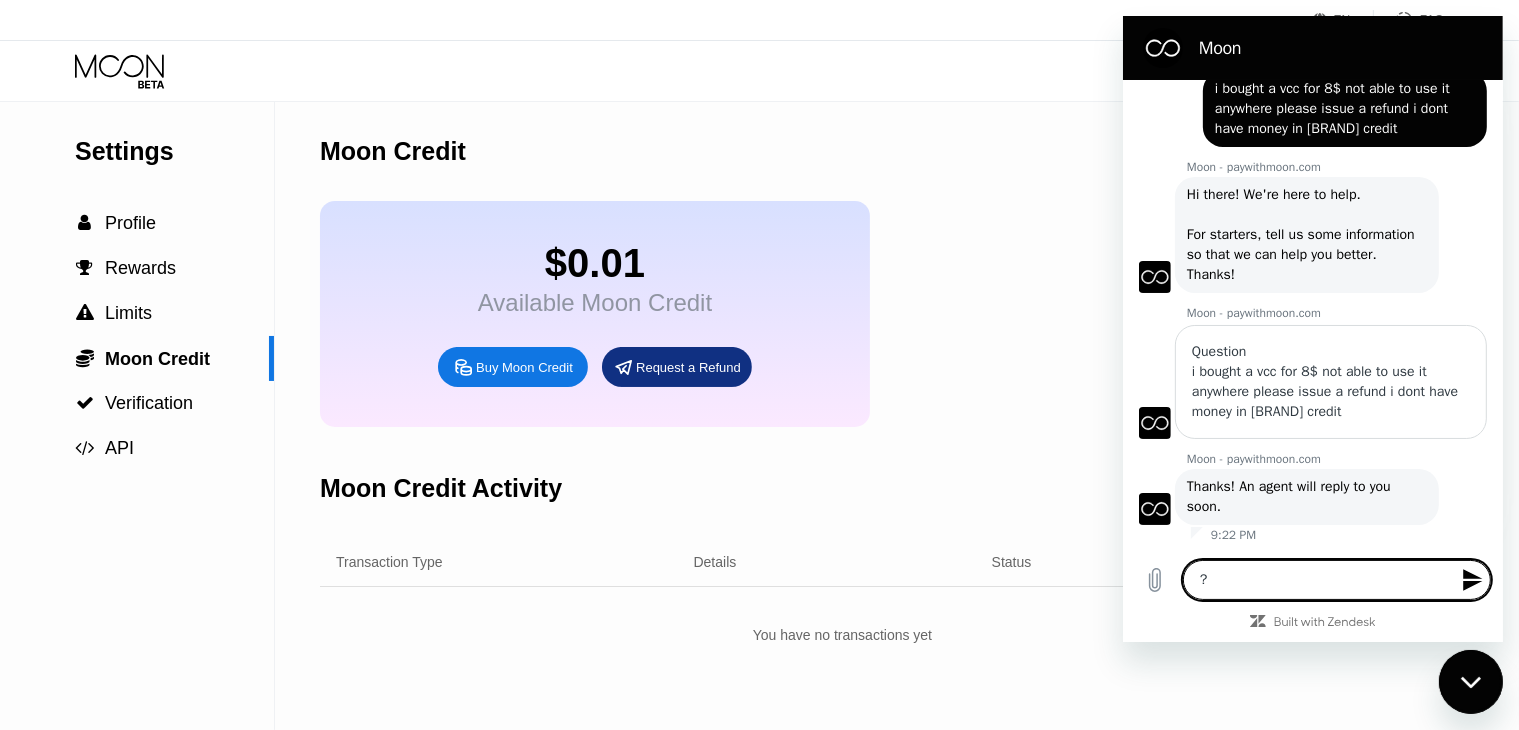 type 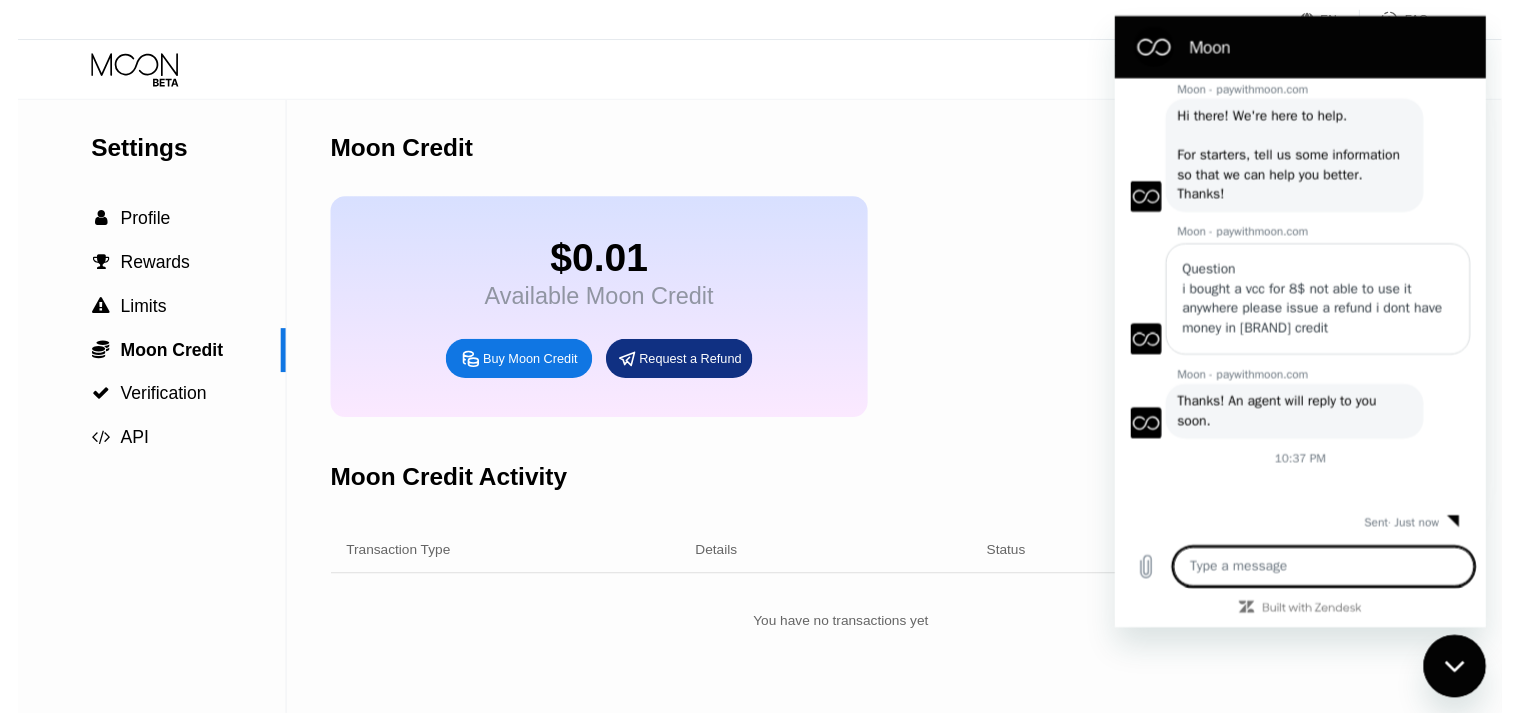 scroll, scrollTop: 1058, scrollLeft: 0, axis: vertical 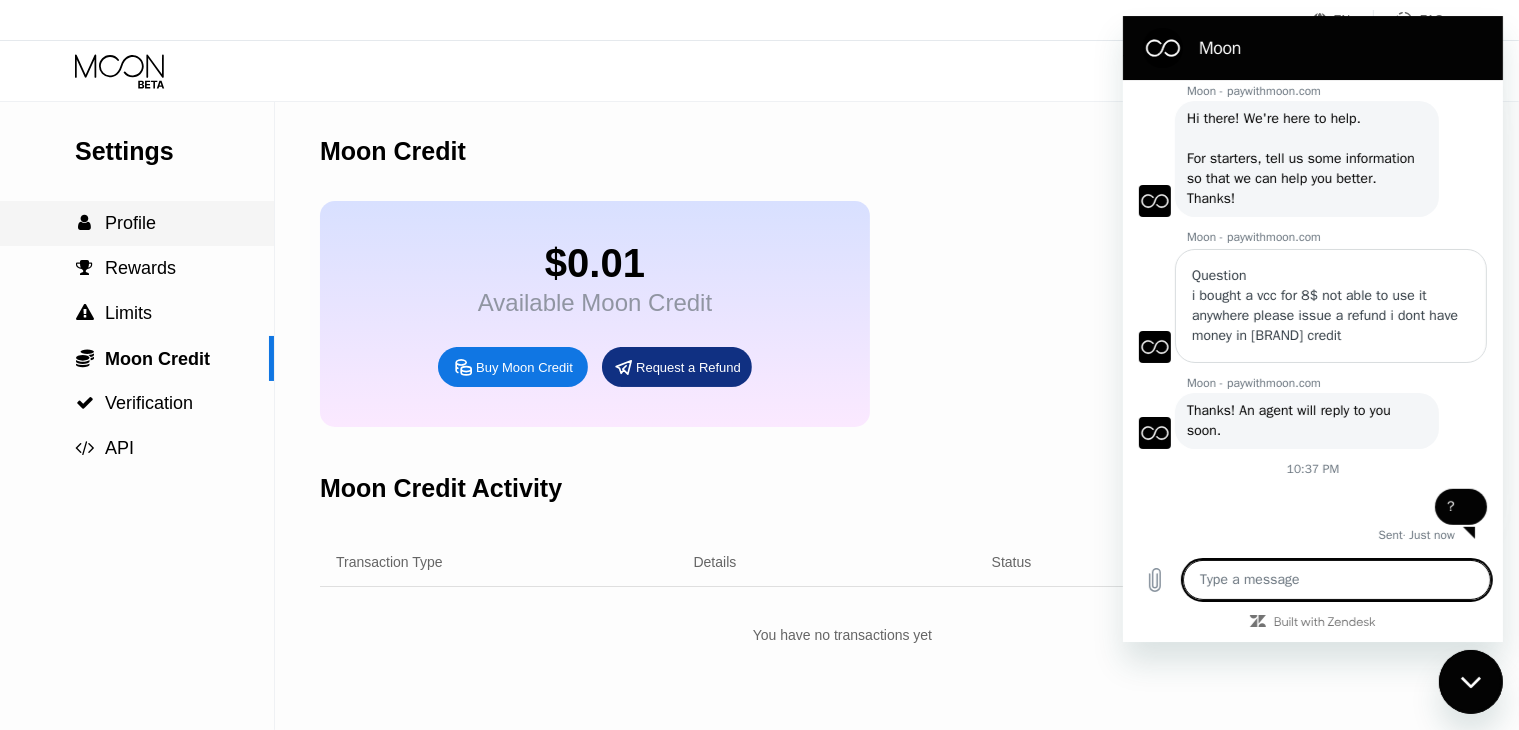click on " Profile" at bounding box center (137, 223) 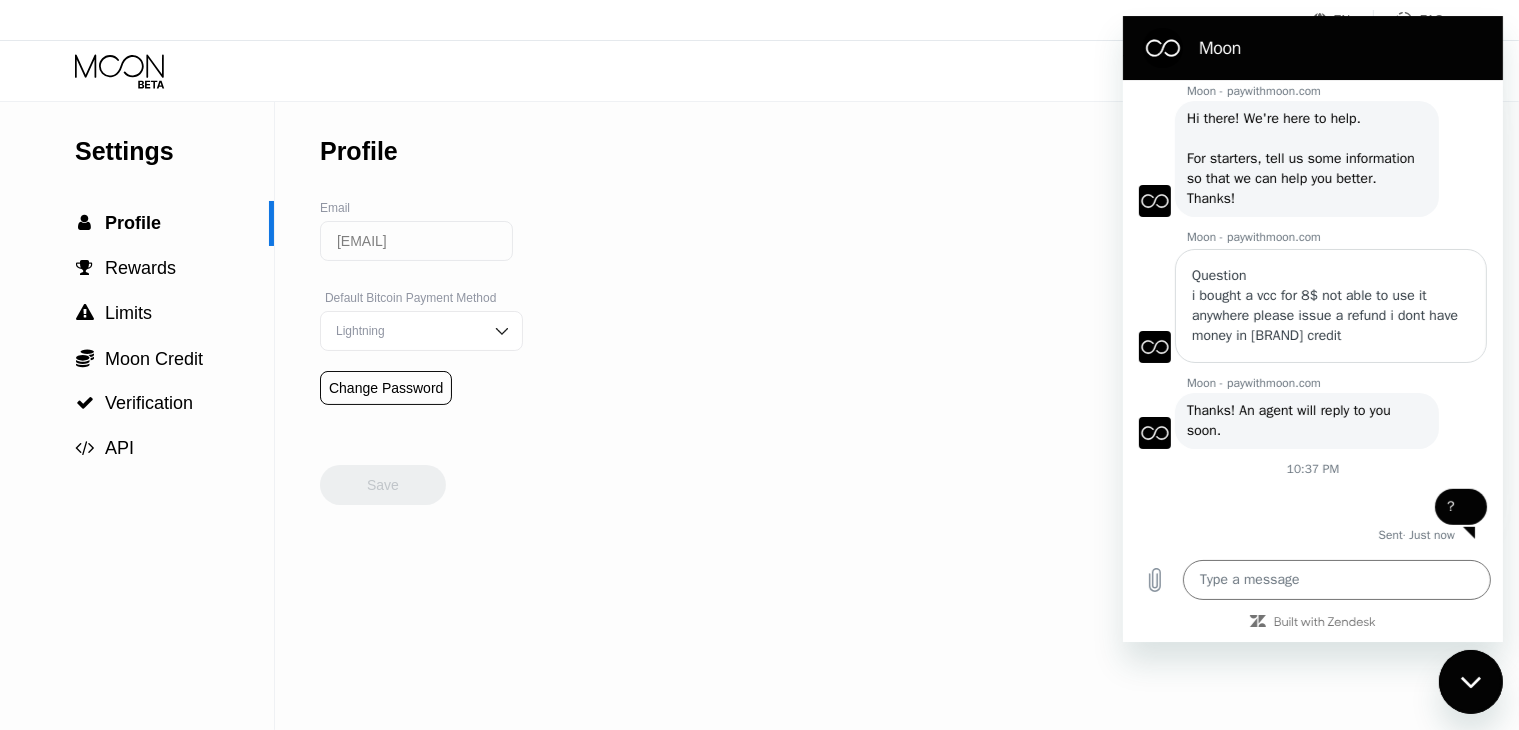 click on "Lightning" at bounding box center (406, 331) 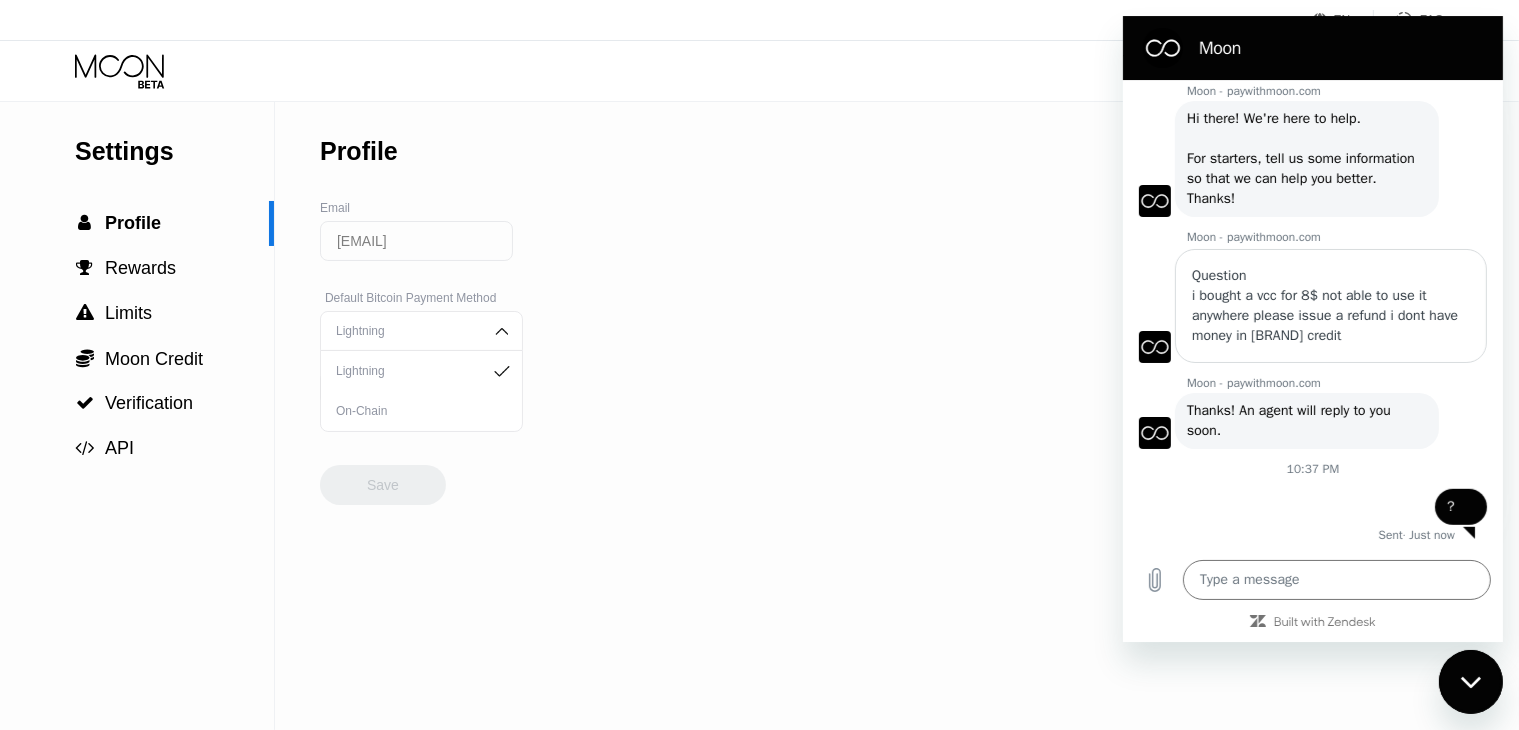 click on "Lightning" at bounding box center [406, 331] 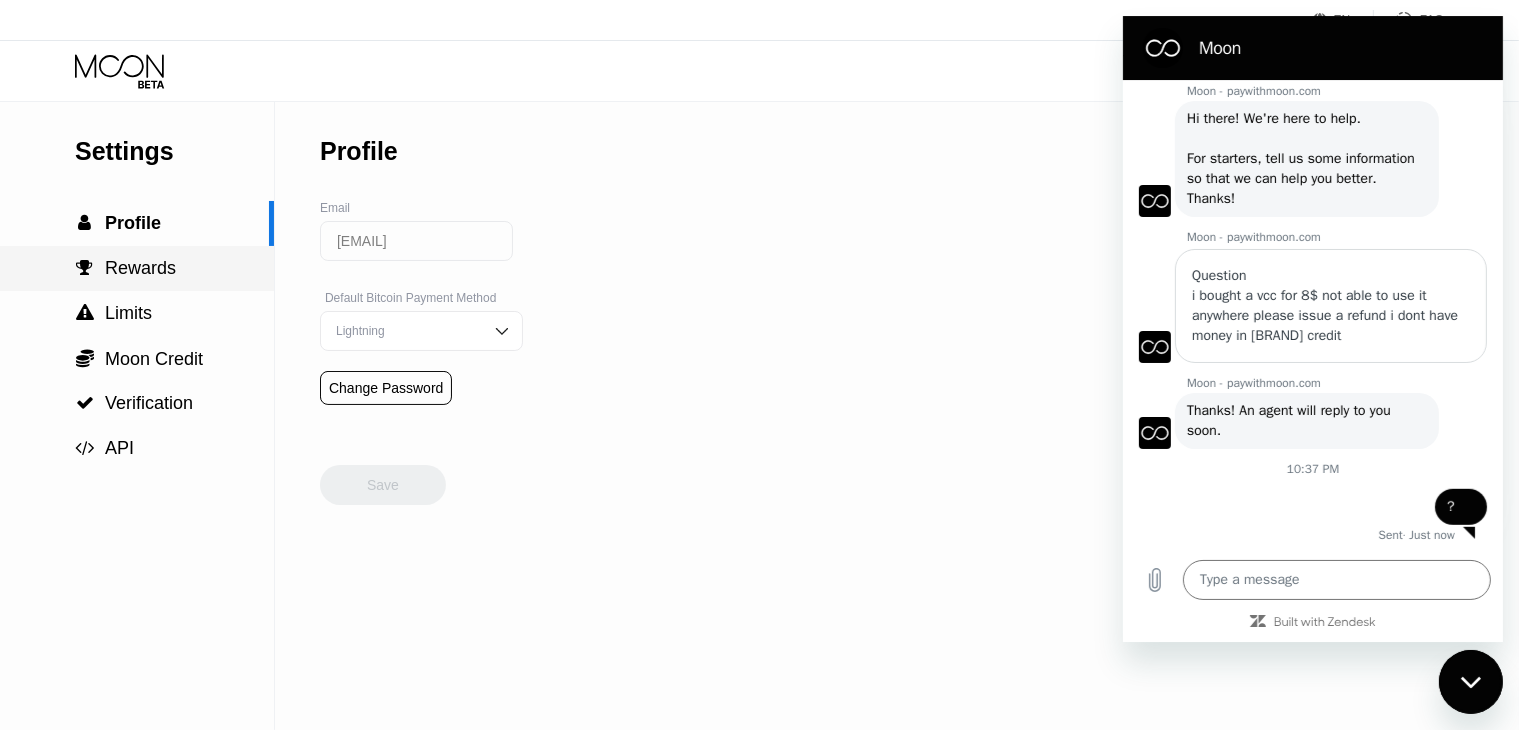 click on " Rewards" at bounding box center [137, 268] 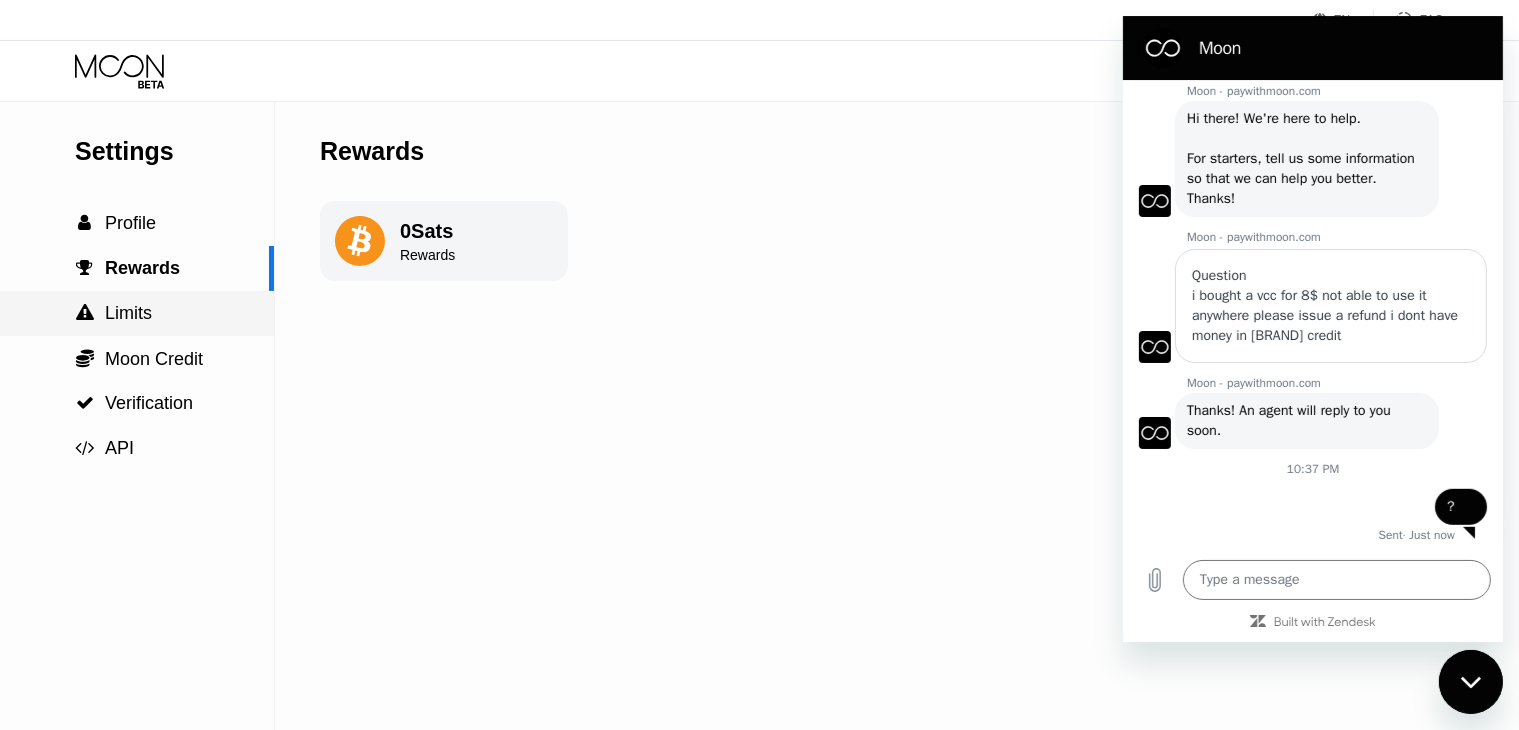 click on " Limits" at bounding box center (137, 313) 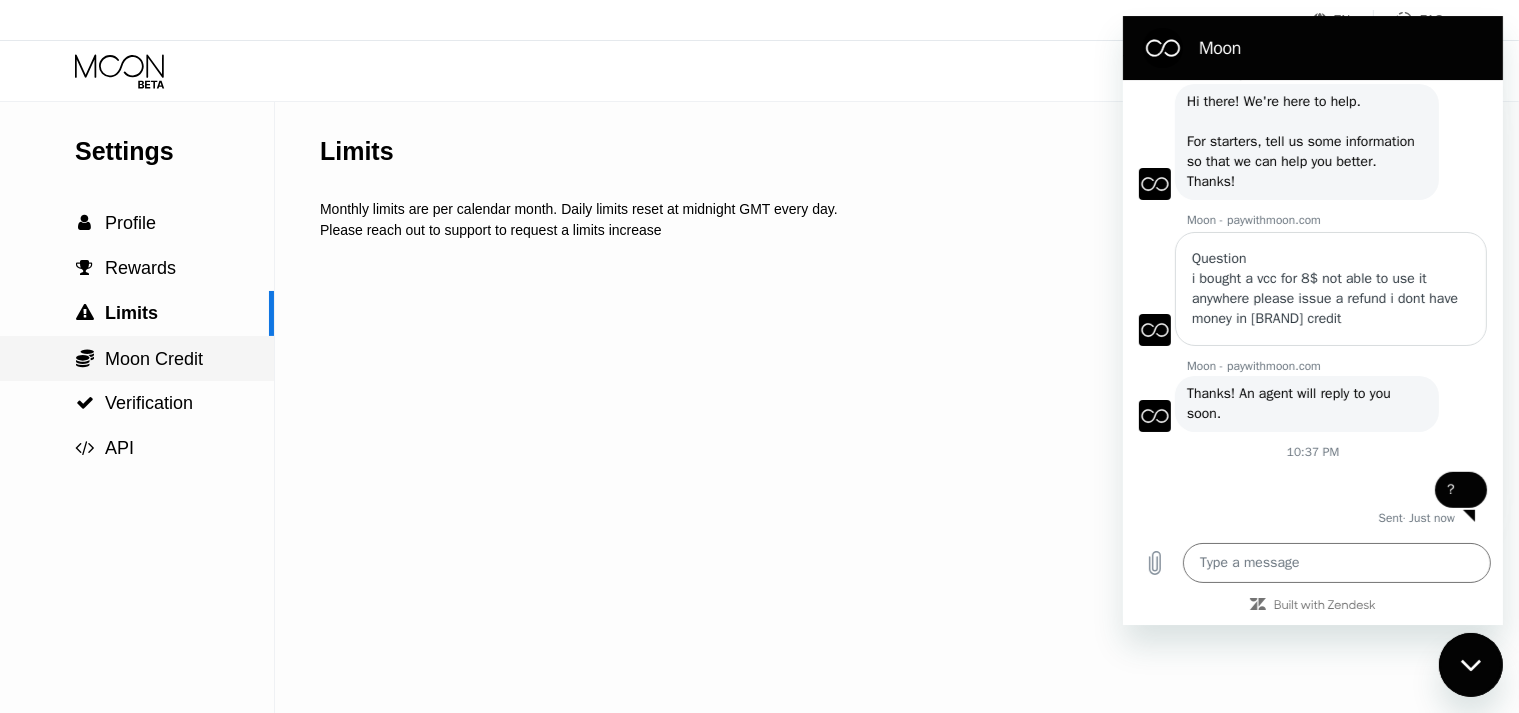 click on "Moon Credit" at bounding box center (154, 359) 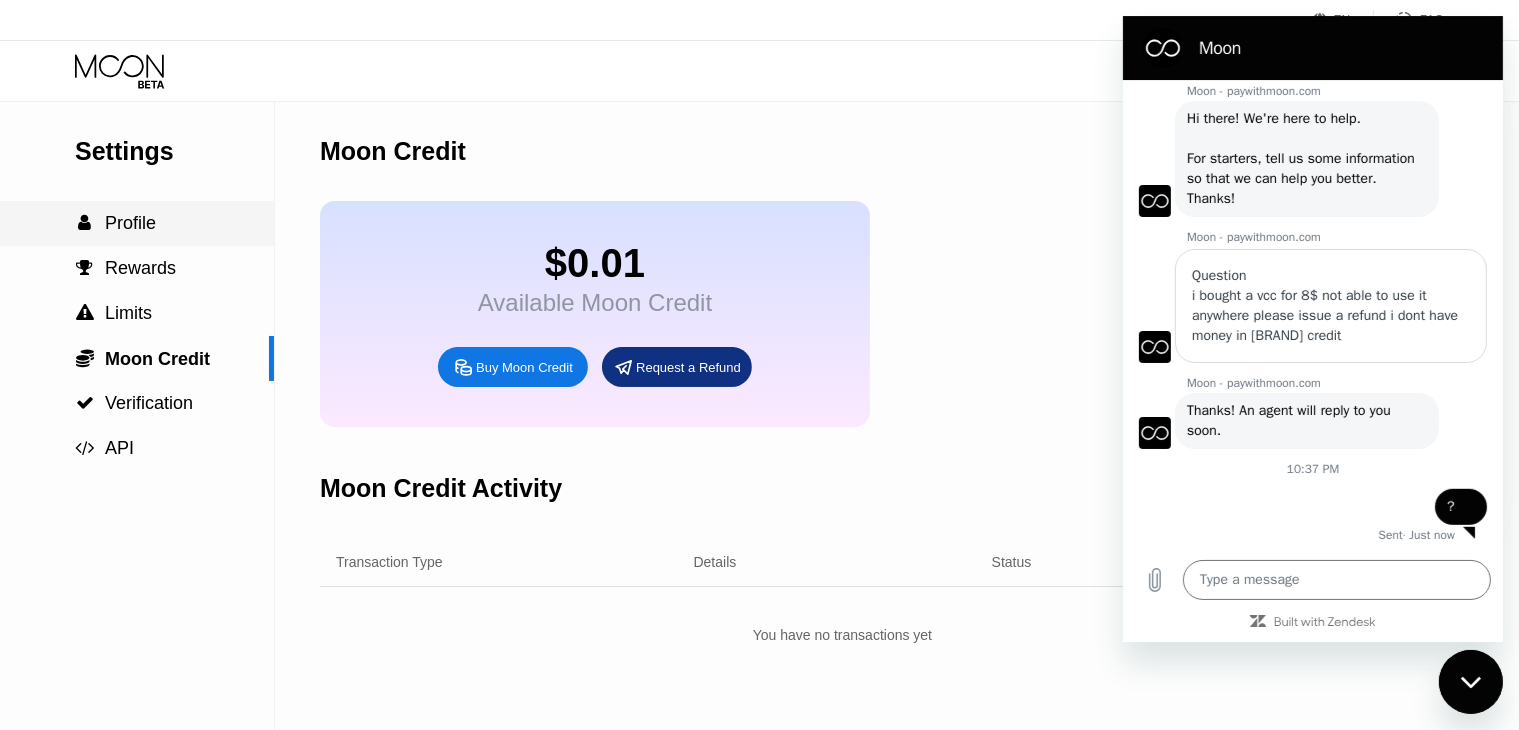 click on "Profile" at bounding box center (130, 223) 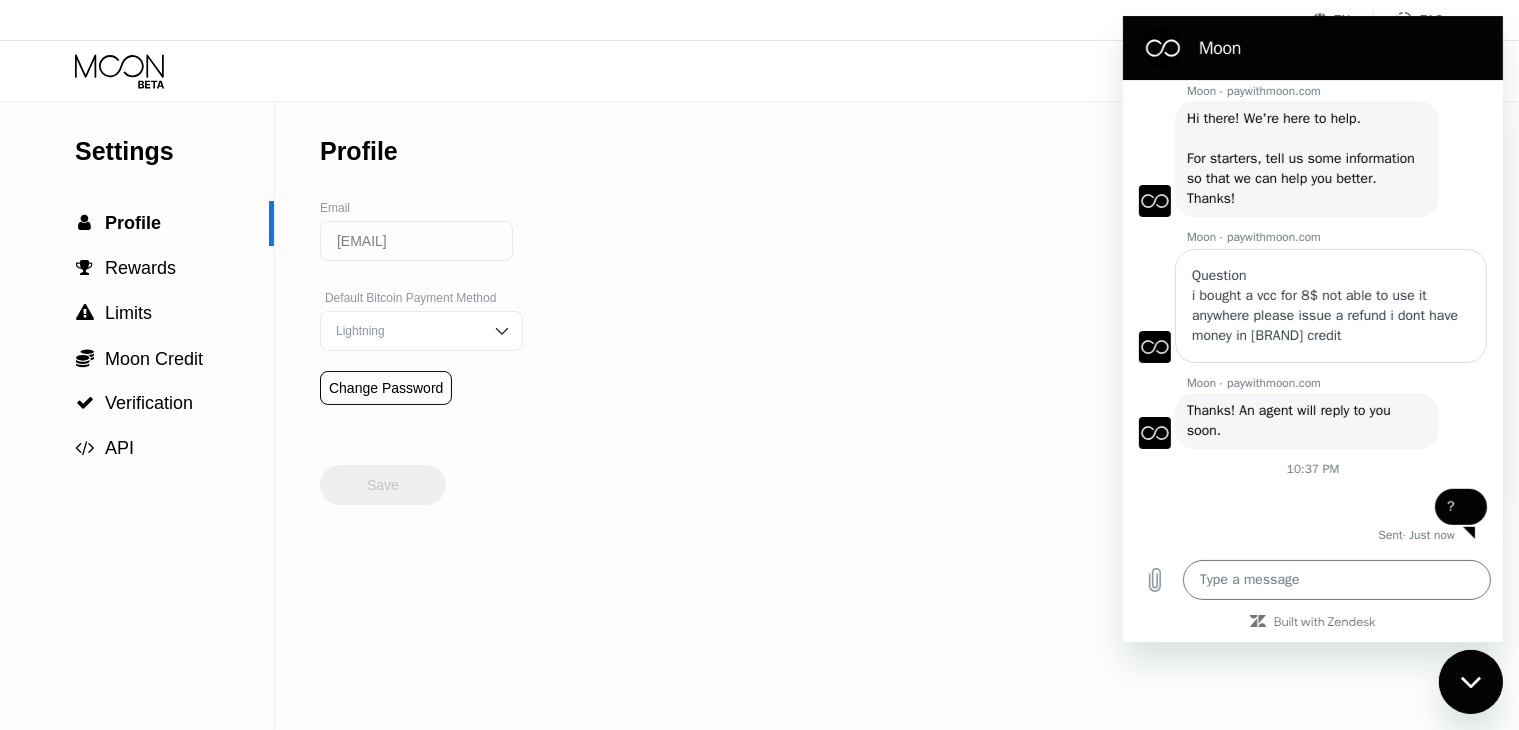 click on "Settings" at bounding box center (174, 151) 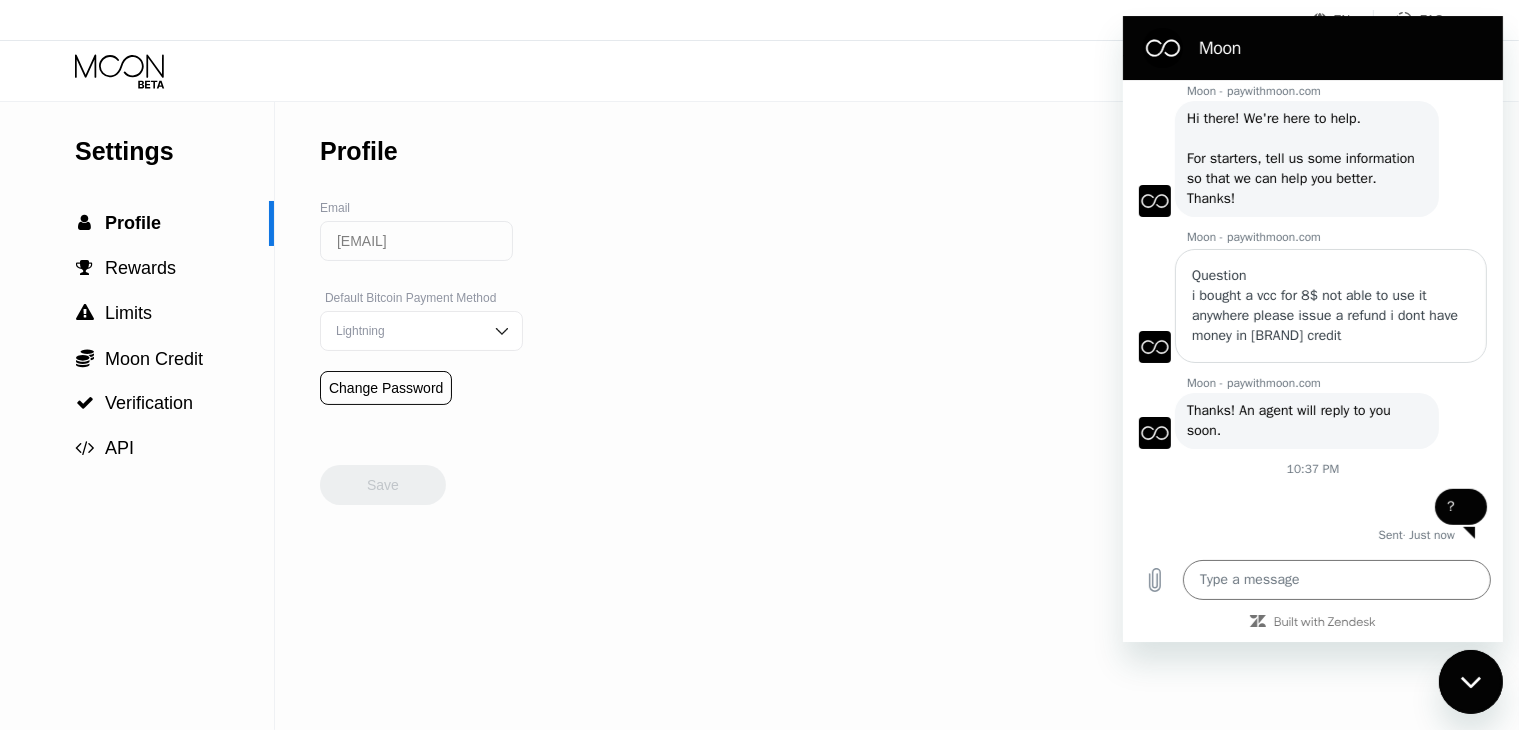 drag, startPoint x: 130, startPoint y: 85, endPoint x: 116, endPoint y: 136, distance: 52.886673 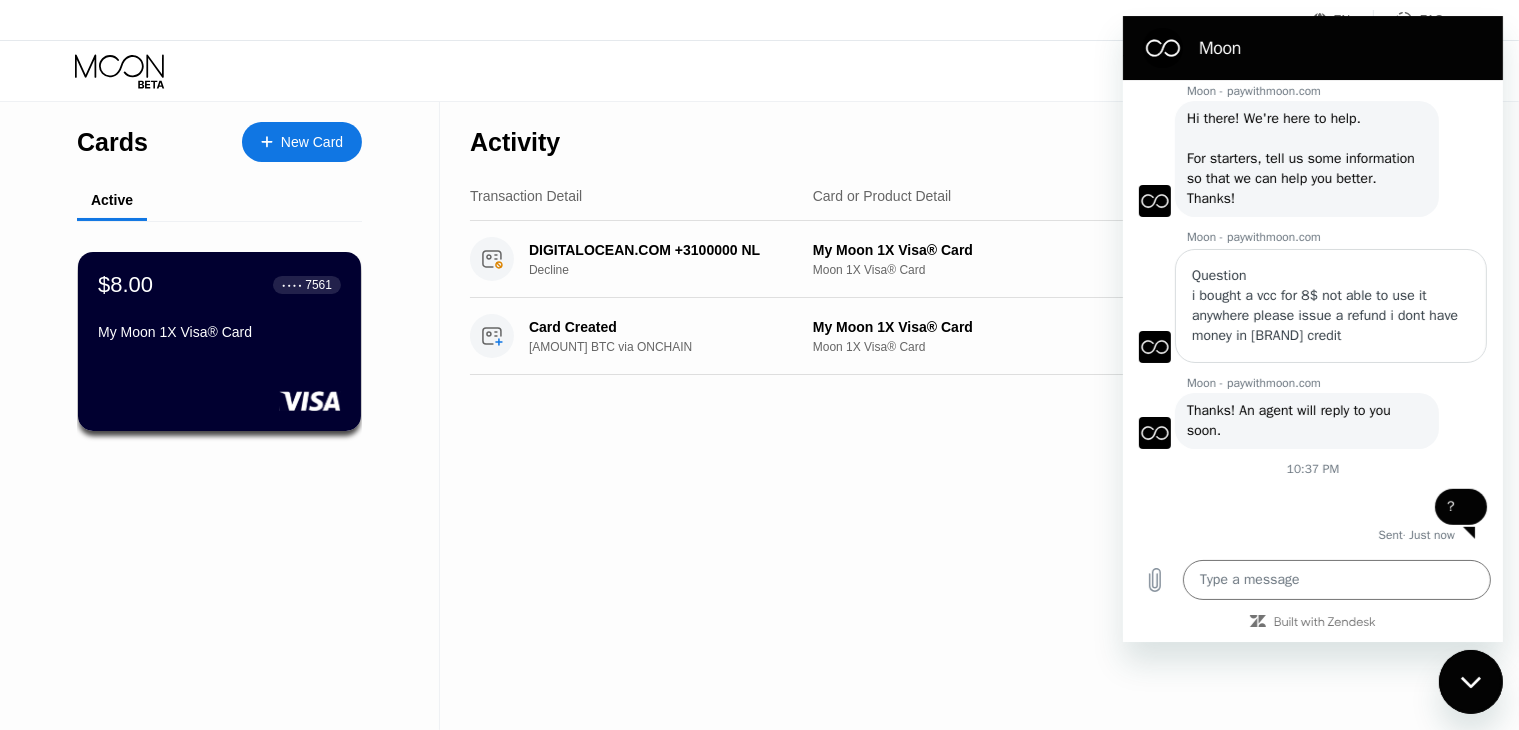 click on "My Moon 1X Visa® Card" at bounding box center (219, 336) 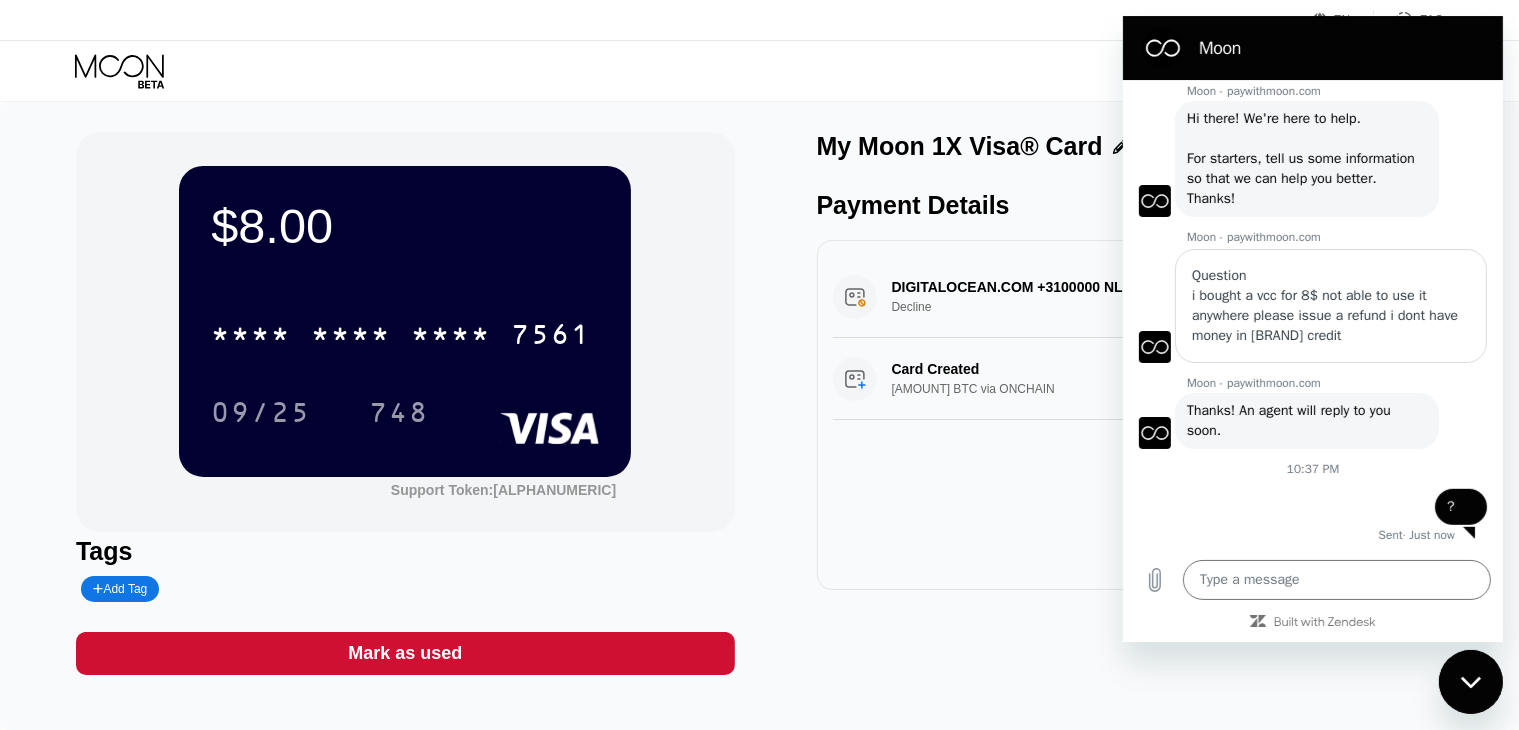 click on "Tags" at bounding box center (405, 551) 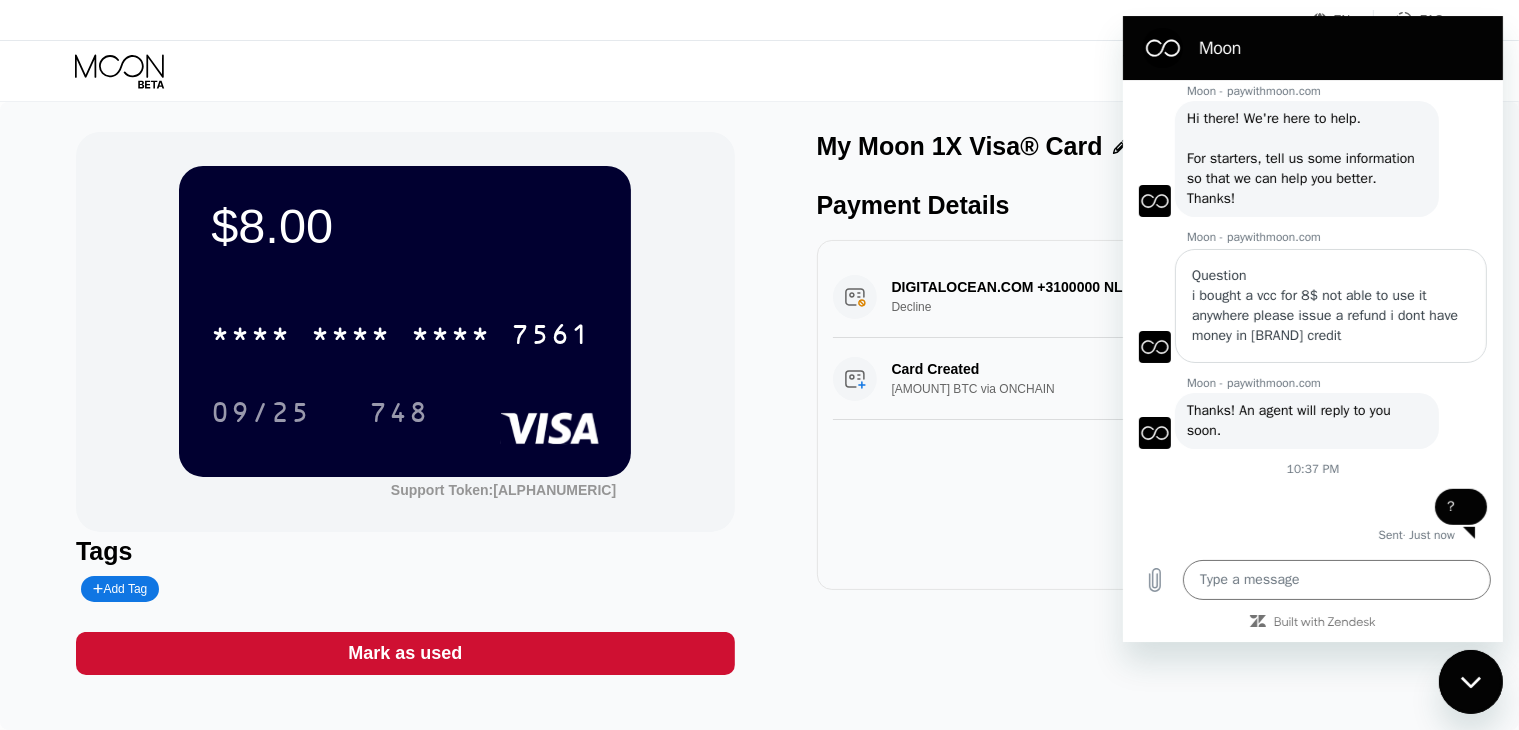 click 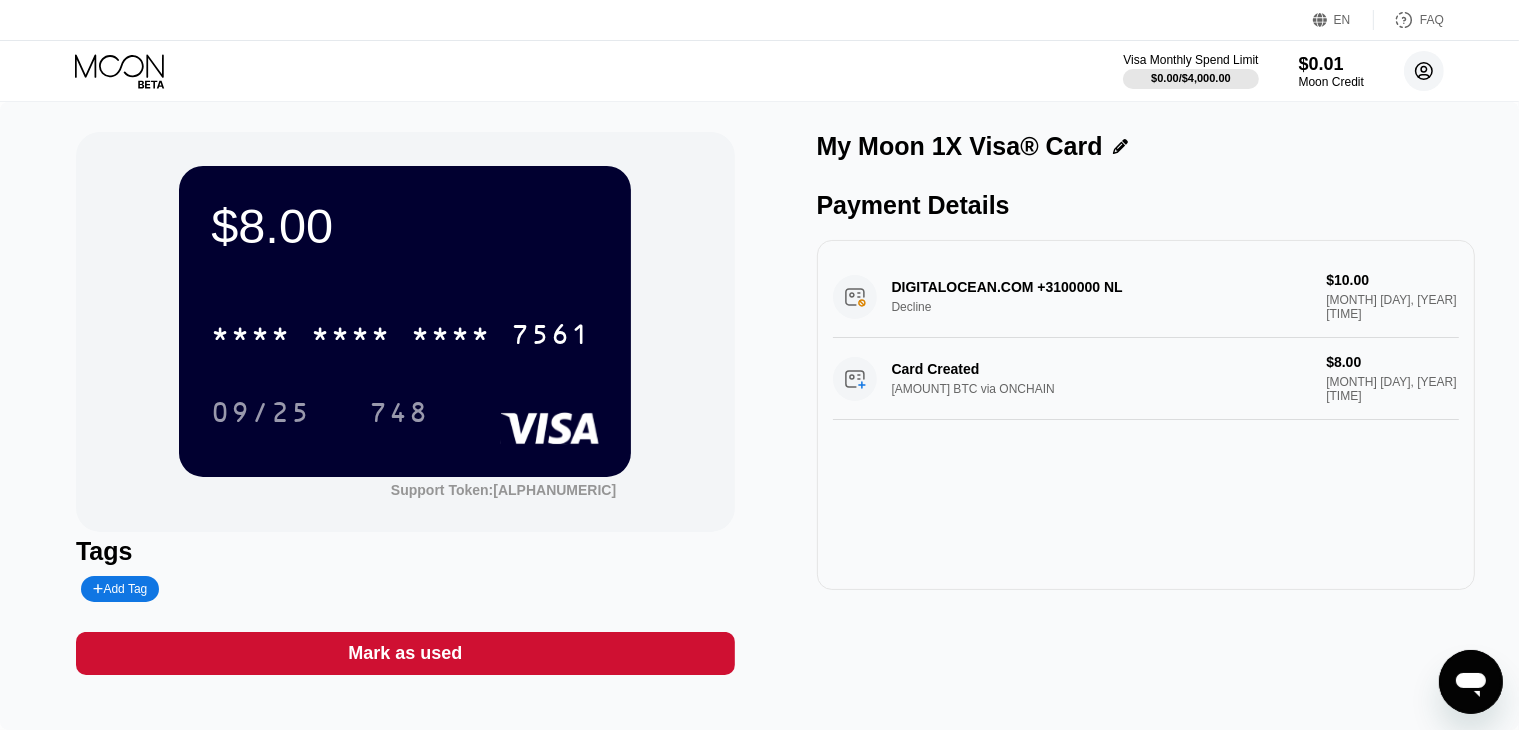 click 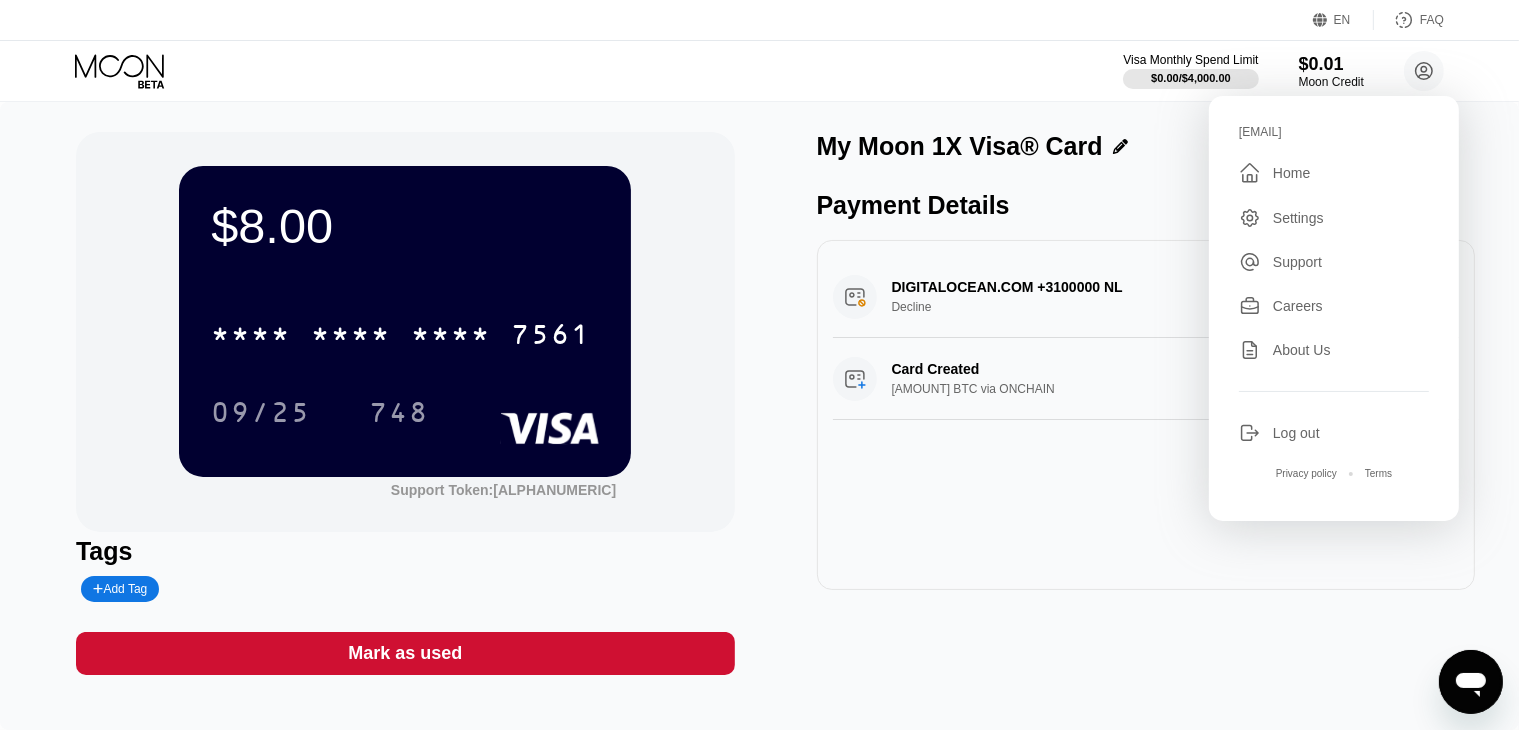 click on "Visa Monthly Spend Limit $0.00 / $4,000.00 $0.01 Moon Credit grimreapergaming1968@gmail.com  Home Settings Support Careers About Us Log out Privacy policy Terms" at bounding box center [759, 71] 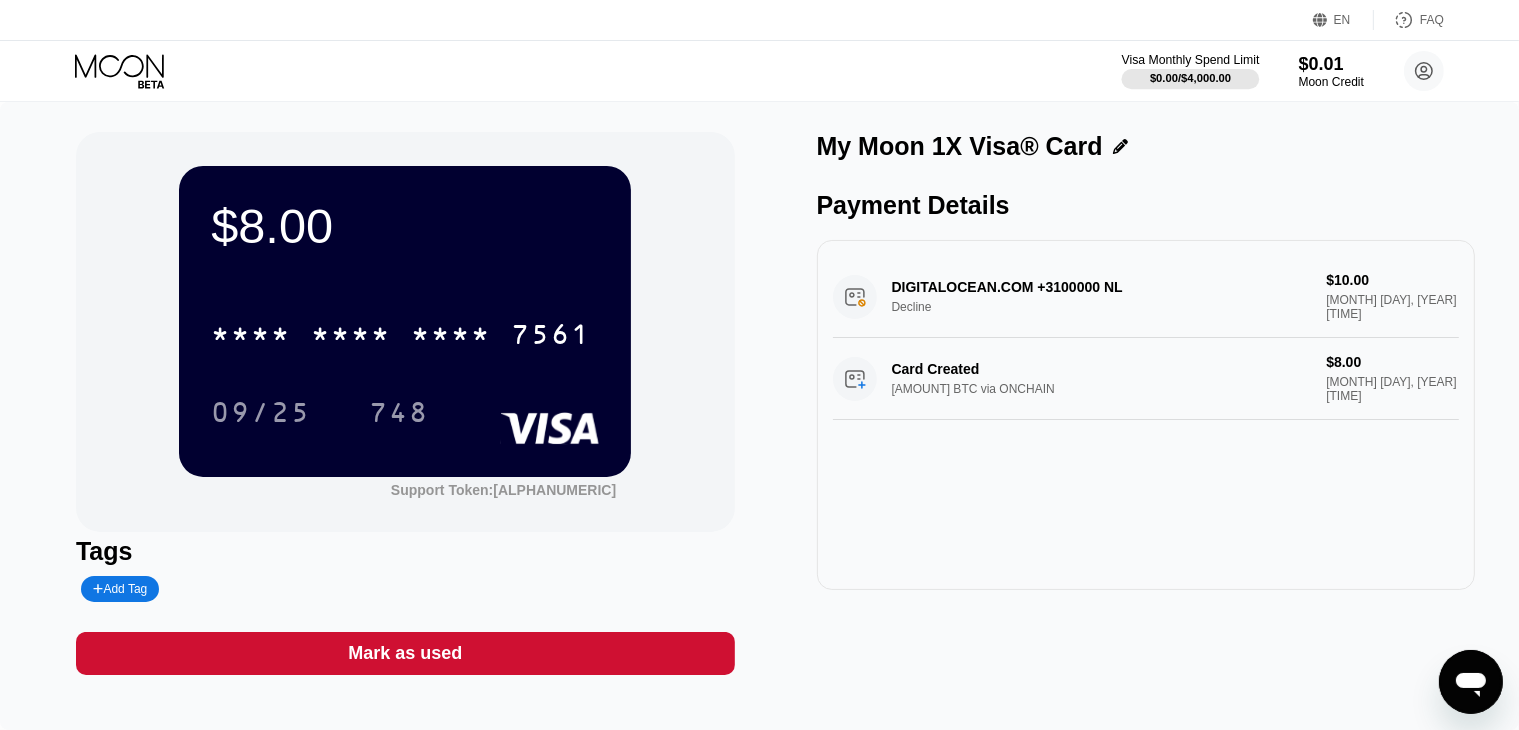 click on "$0.00 / $4,000.00" at bounding box center [1190, 78] 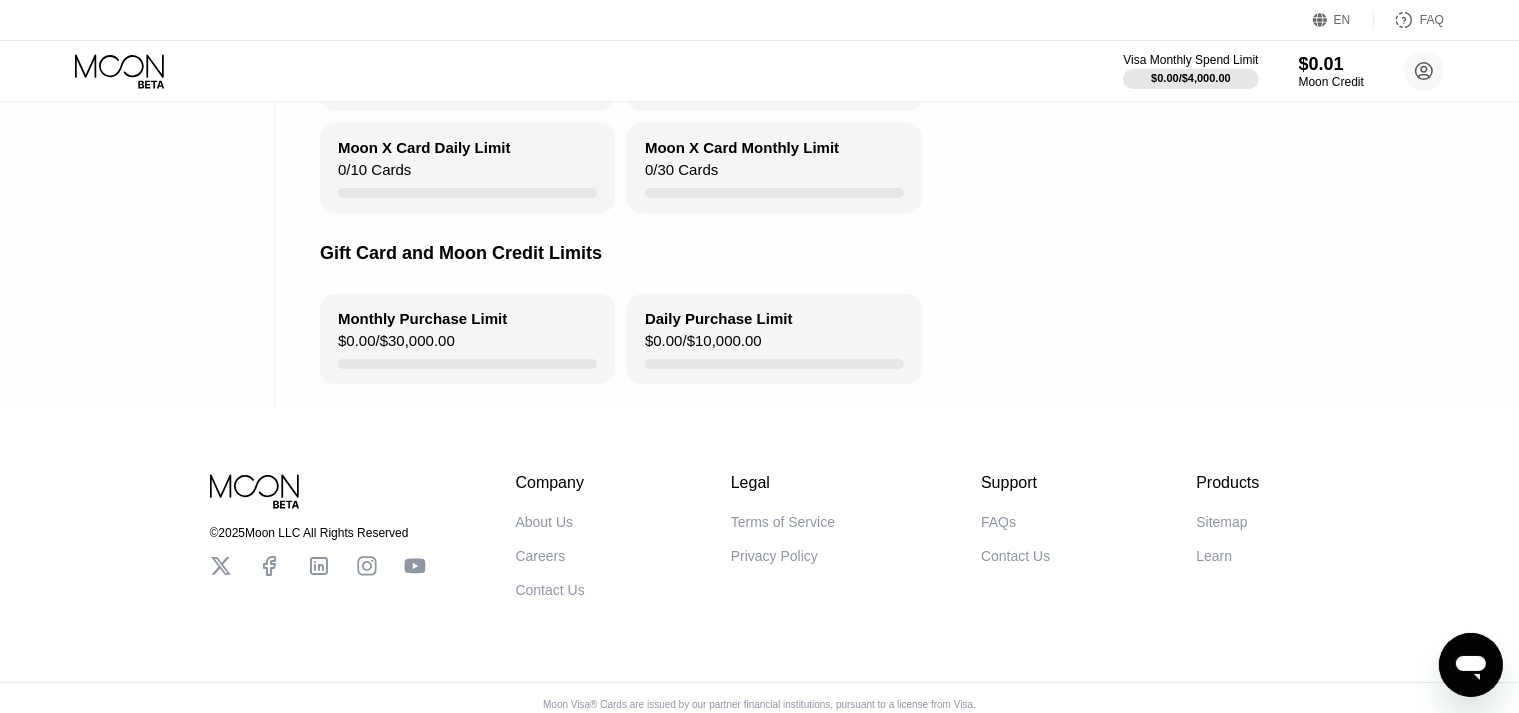 scroll, scrollTop: 441, scrollLeft: 0, axis: vertical 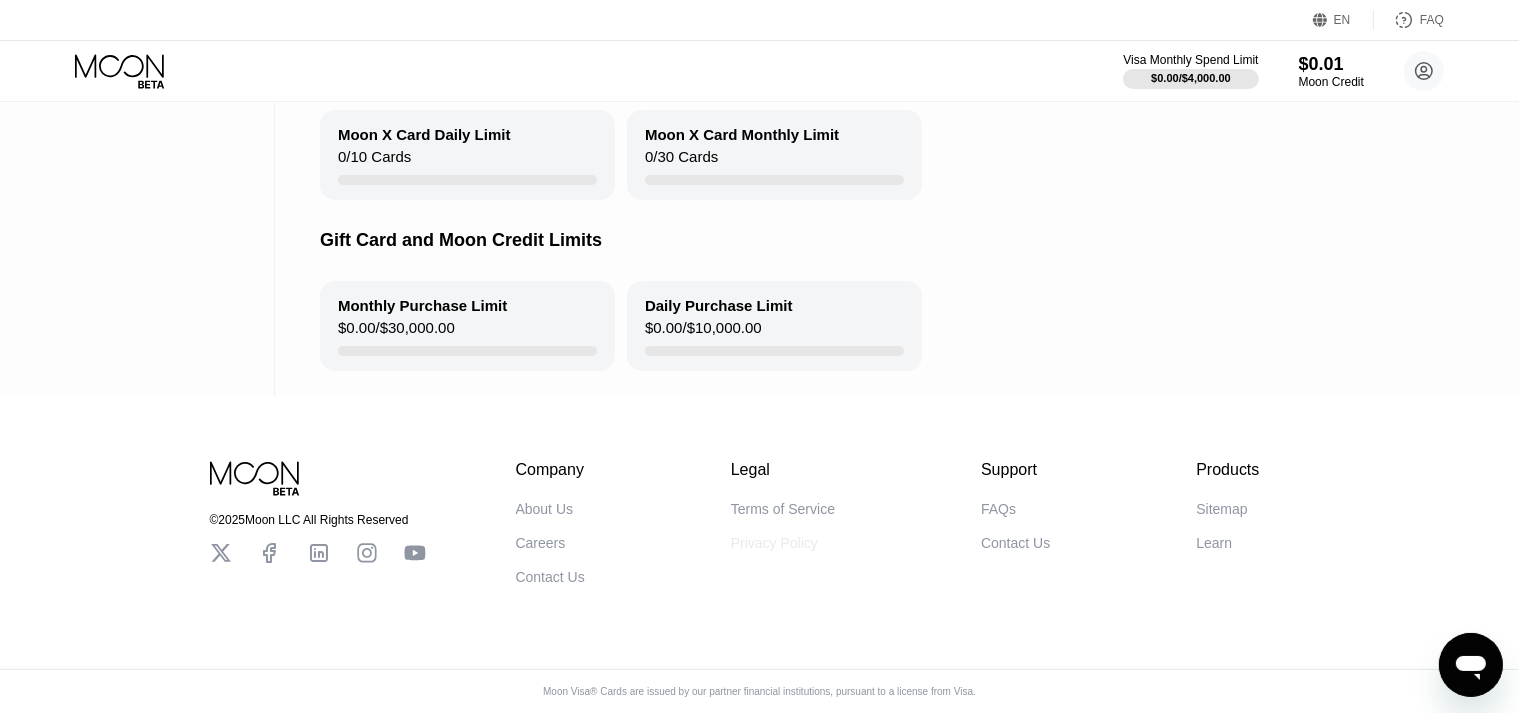 click on "Privacy Policy" at bounding box center (774, 543) 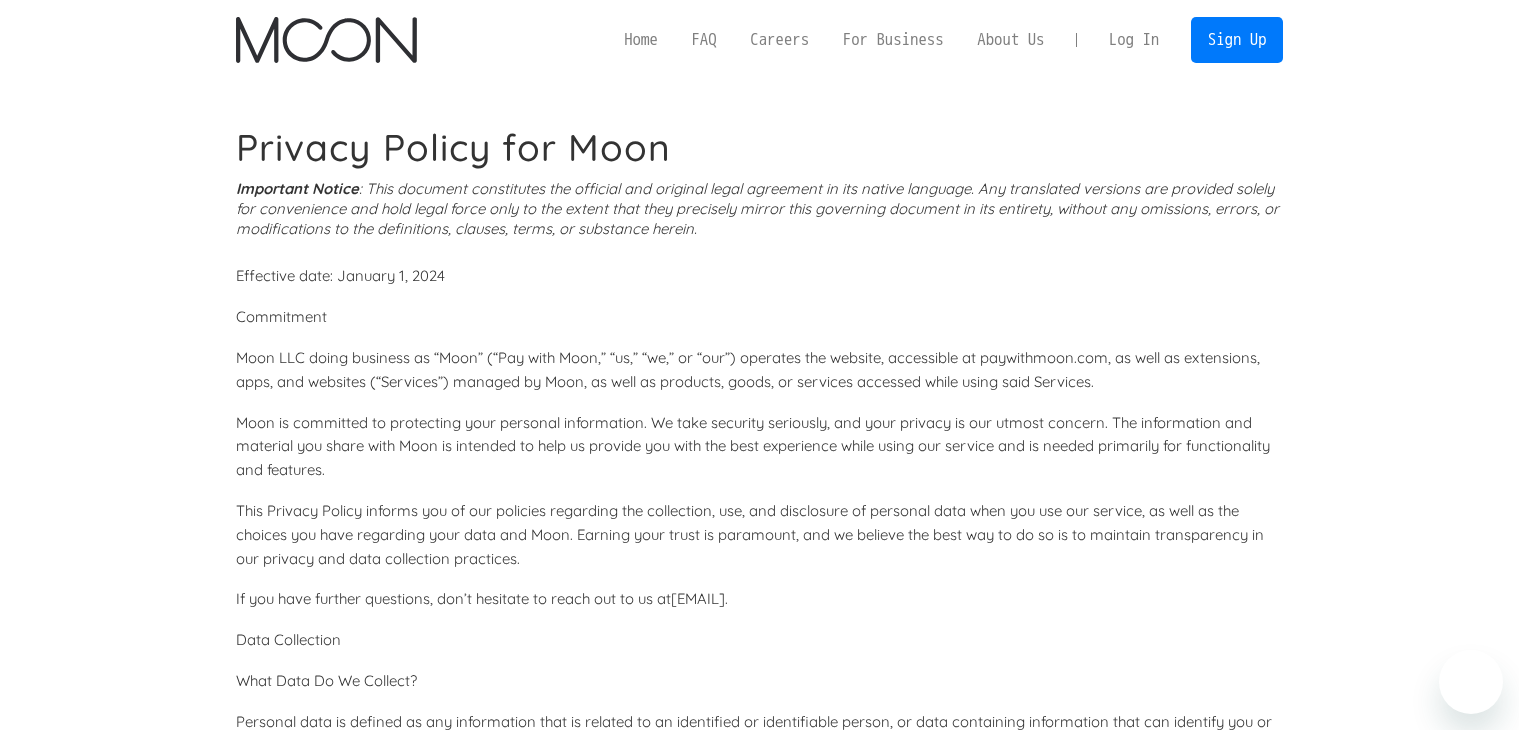 scroll, scrollTop: 0, scrollLeft: 0, axis: both 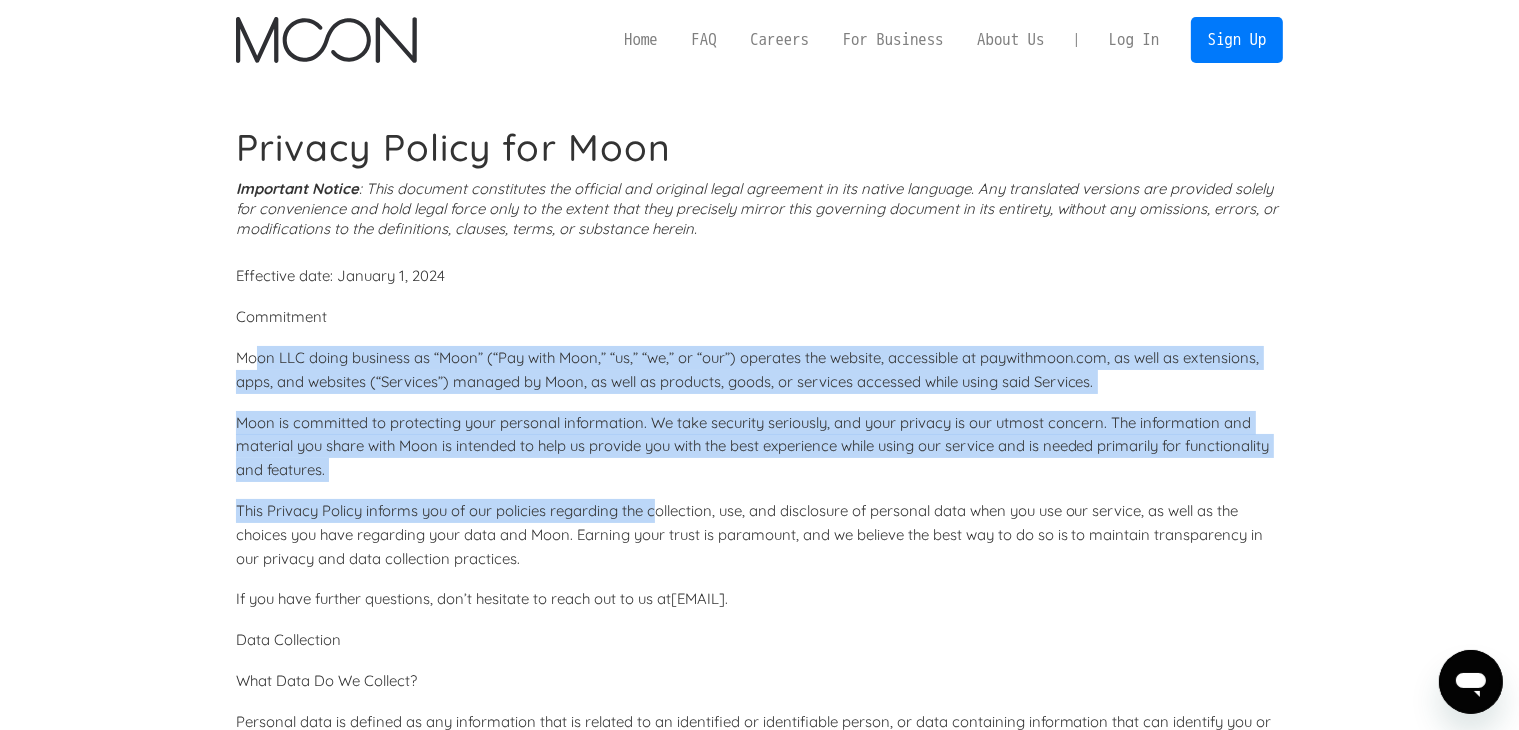 drag, startPoint x: 254, startPoint y: 361, endPoint x: 660, endPoint y: 498, distance: 428.49155 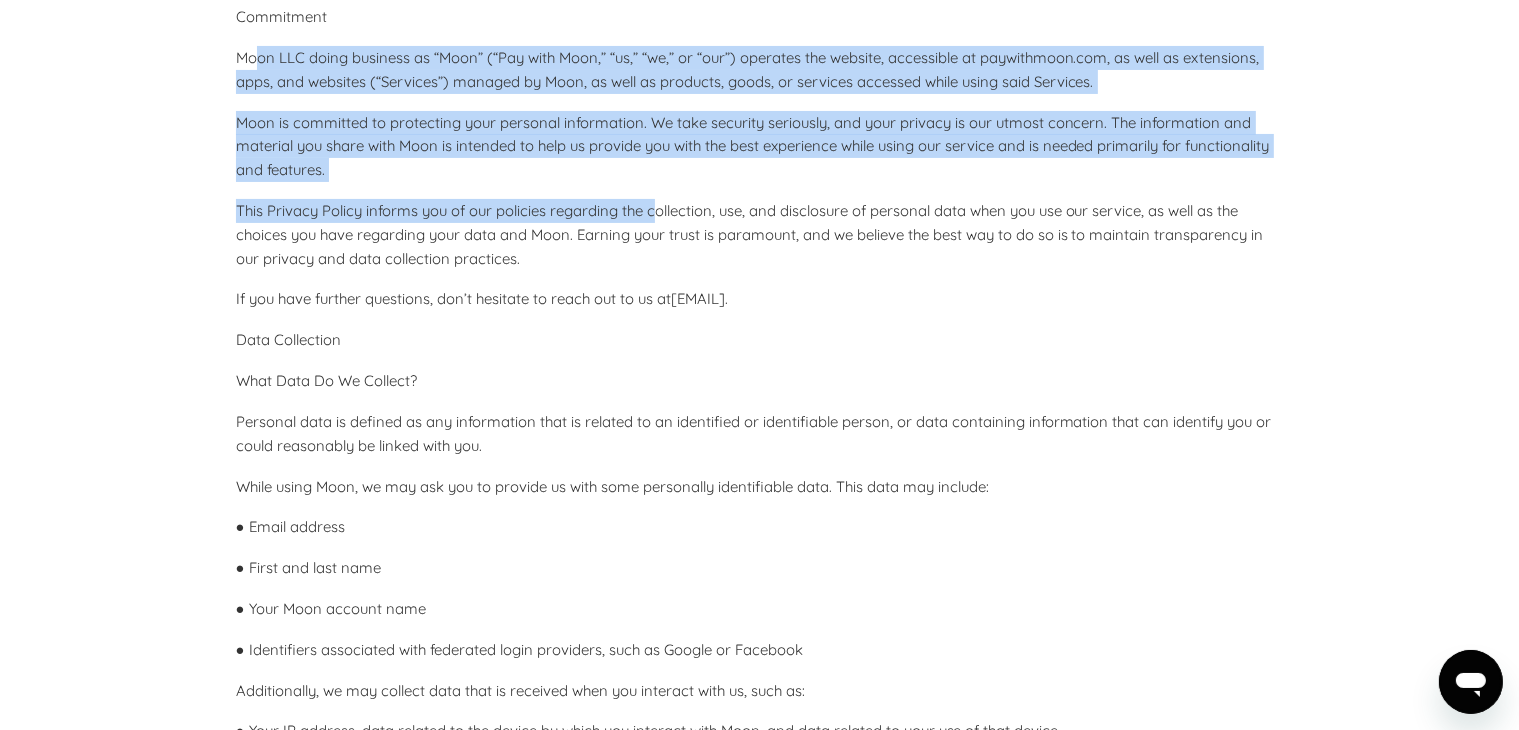 scroll, scrollTop: 400, scrollLeft: 0, axis: vertical 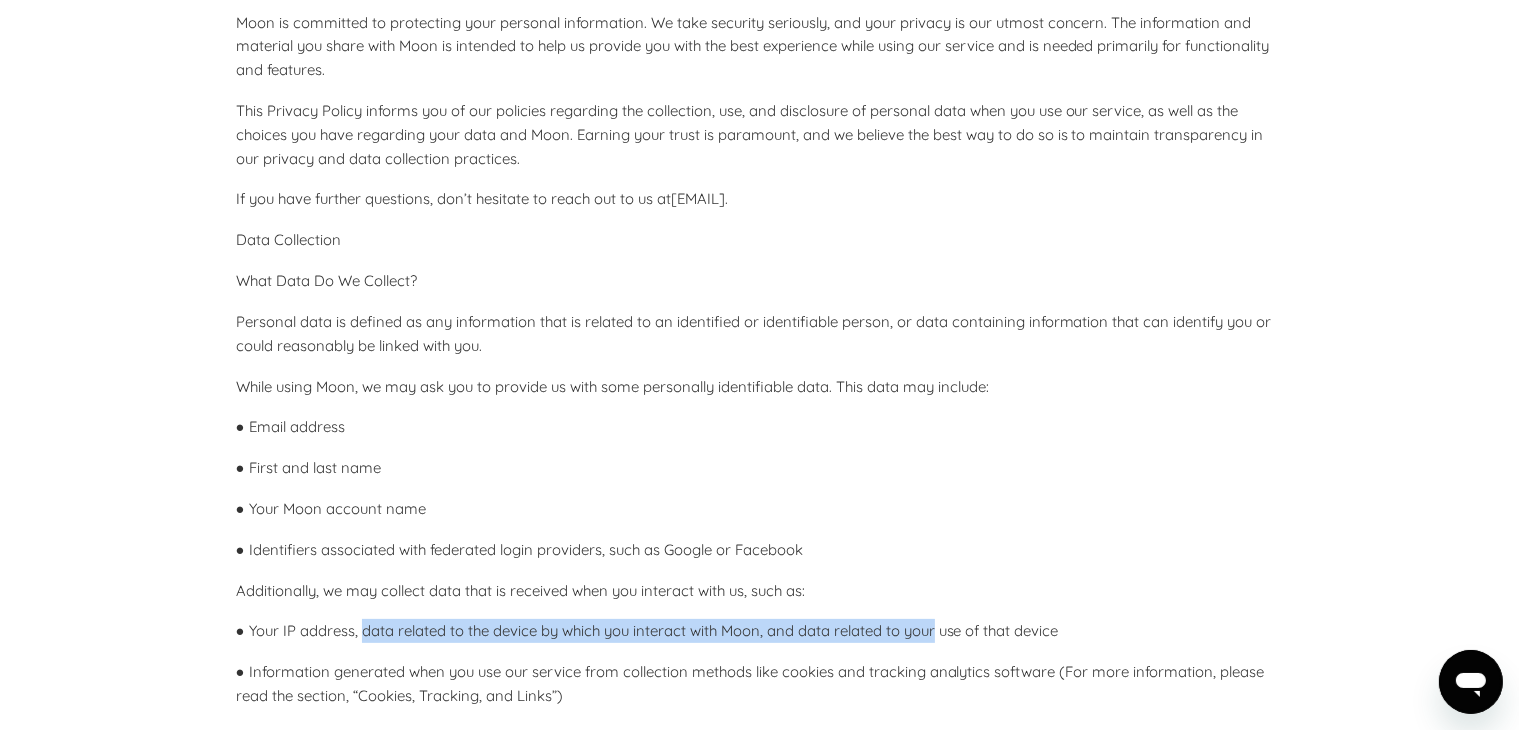 drag, startPoint x: 756, startPoint y: 633, endPoint x: 940, endPoint y: 629, distance: 184.04347 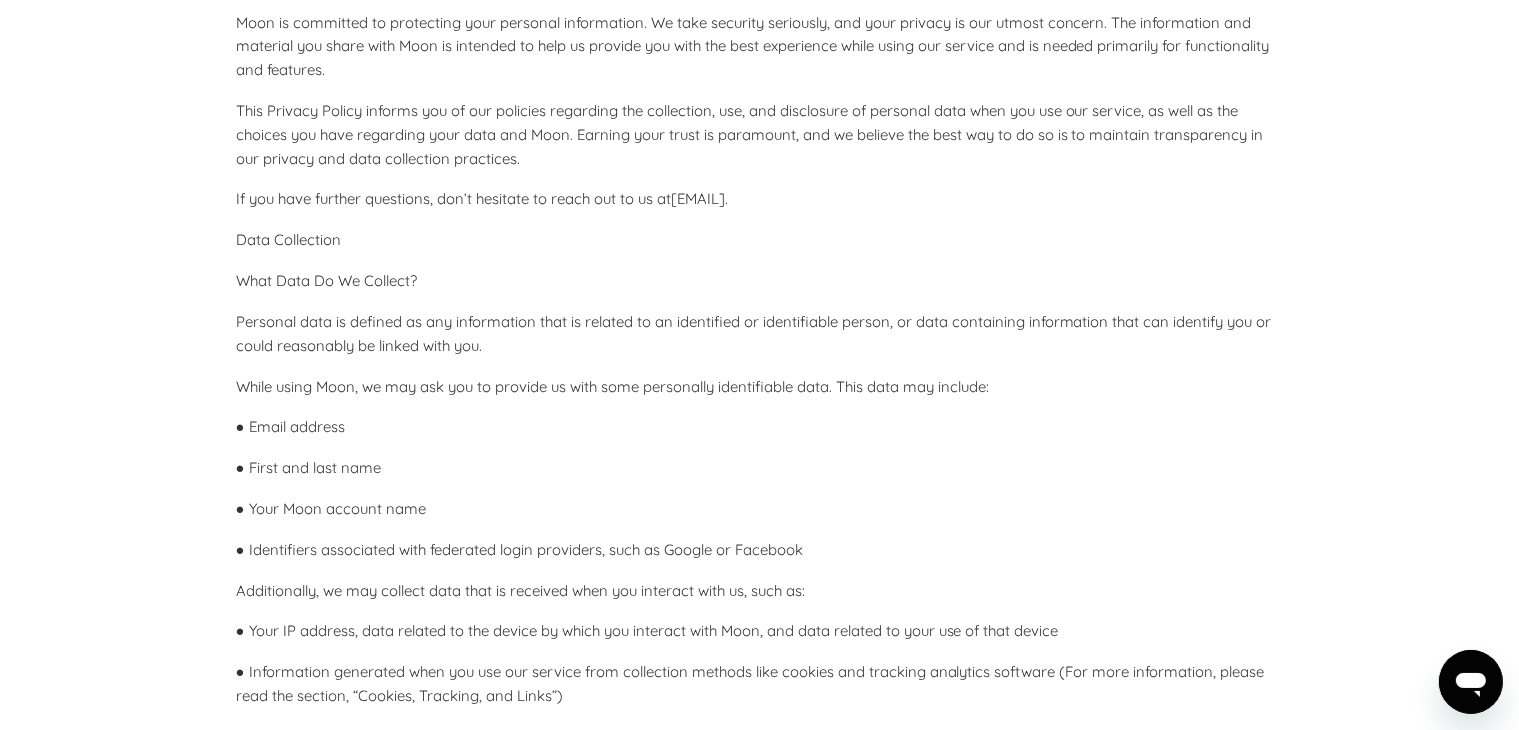 click on "Effective date: January 1, 2024 Commitment Moon LLC doing business as “Moon” (“Pay with Moon,” “us,” “we,” or “our”) operates the website, accessible at paywithmoon.com, as well as extensions, apps, and websites (“Services”) managed by Moon, as well as products, goods, or services accessed while using said Services. Moon is committed to protecting your personal information. We take security seriously, and your privacy is our utmost concern. The information and material you share with Moon is intended to help us provide you with the best experience while using our service and is needed primarily for functionality and features. This Privacy Policy informs you of our policies regarding the collection, use, and disclosure of personal data when you use our service, as well as the choices you have regarding your data and Moon. Earning your trust is paramount, and we believe the best way to do so is to maintain transparency in our privacy and data collection practices. privacy@paywithmoon.com" at bounding box center [760, 2743] 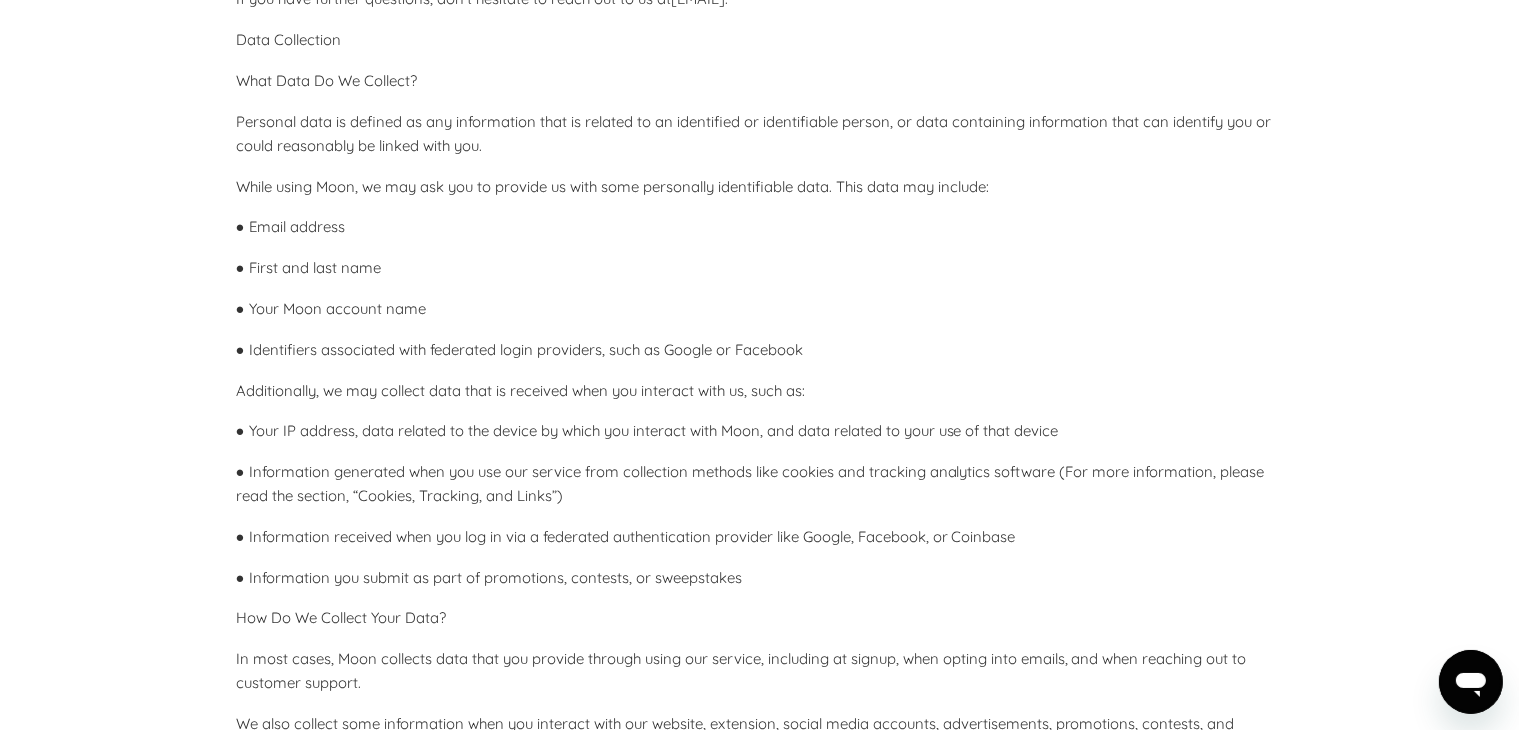 scroll, scrollTop: 800, scrollLeft: 0, axis: vertical 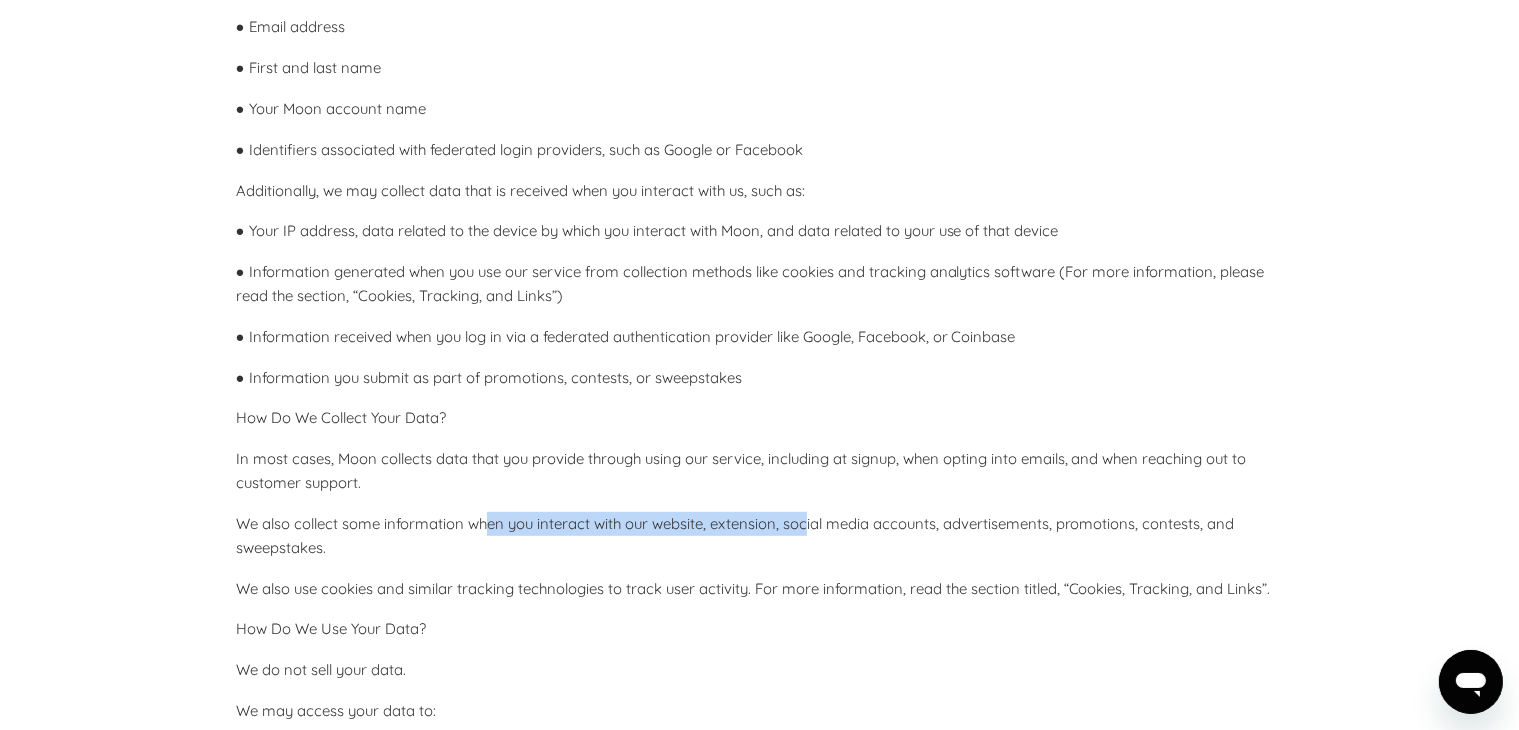 drag, startPoint x: 489, startPoint y: 517, endPoint x: 809, endPoint y: 519, distance: 320.00626 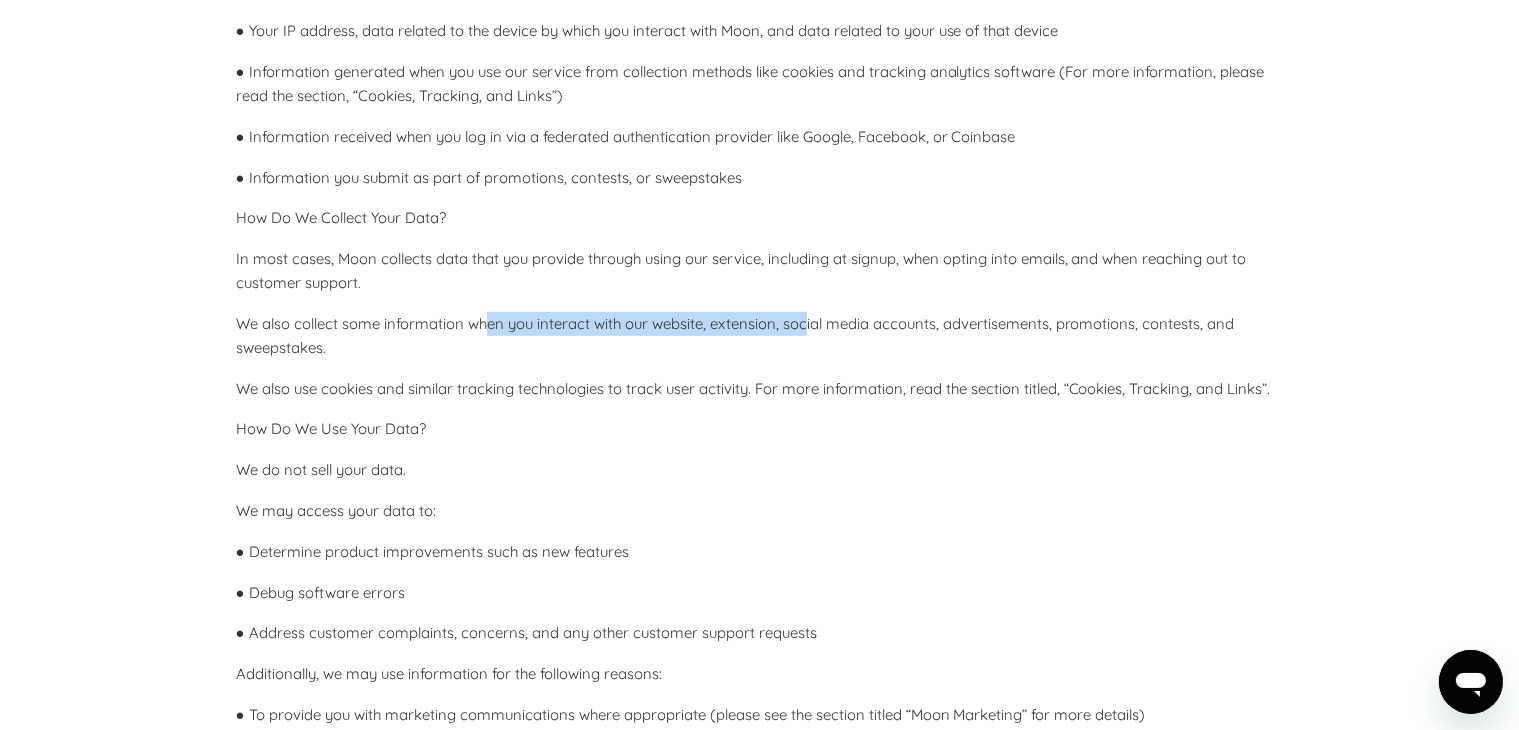 scroll, scrollTop: 1200, scrollLeft: 0, axis: vertical 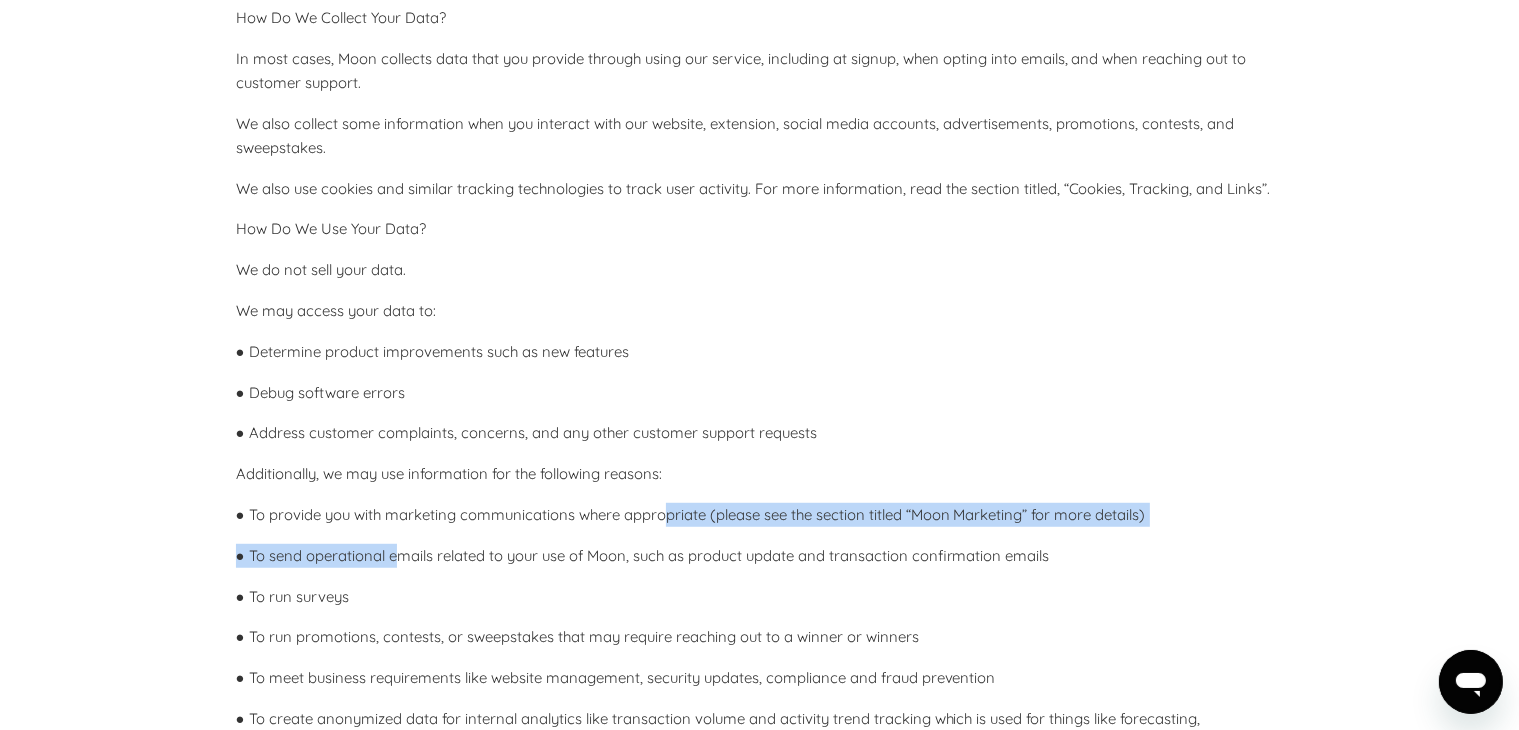 drag, startPoint x: 400, startPoint y: 537, endPoint x: 665, endPoint y: 500, distance: 267.57056 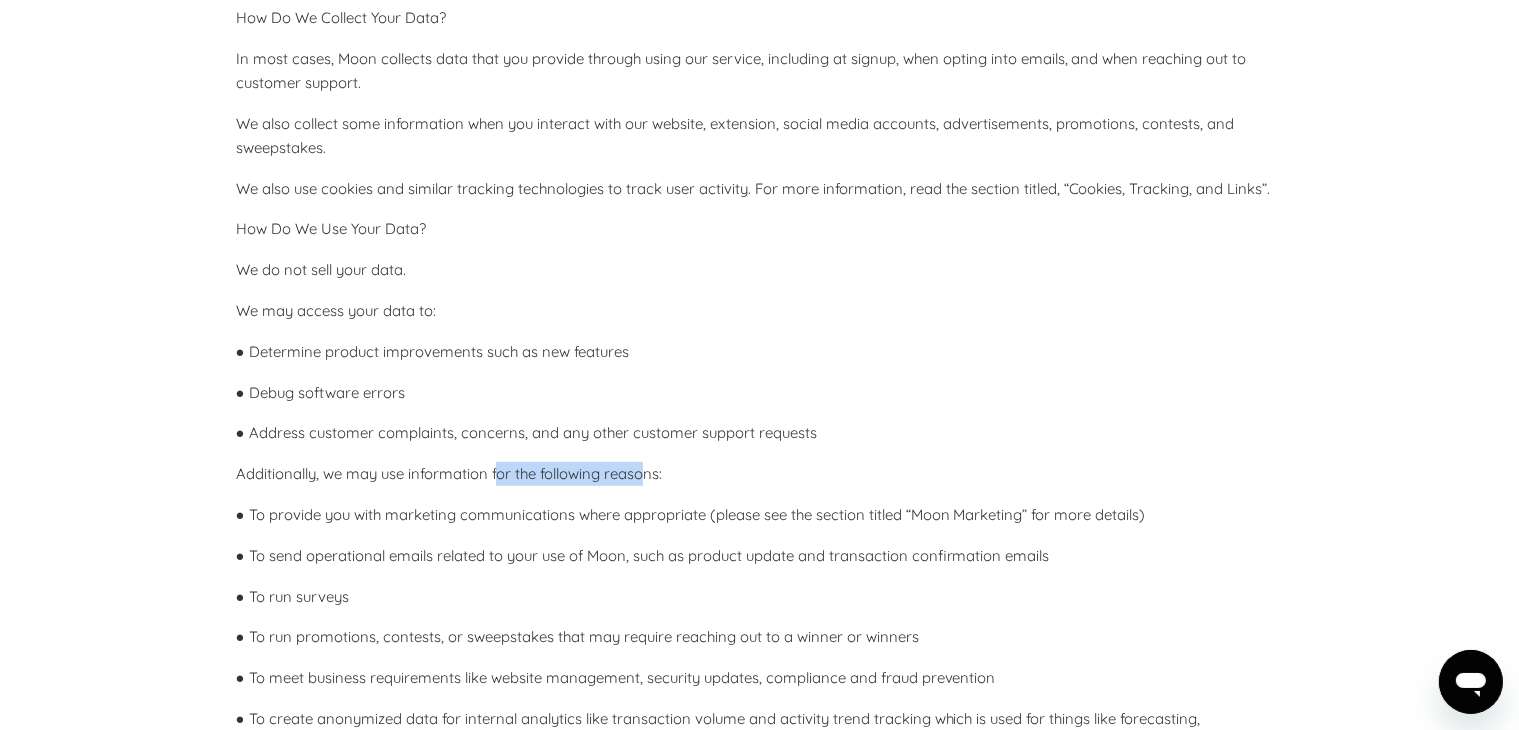drag, startPoint x: 502, startPoint y: 482, endPoint x: 656, endPoint y: 460, distance: 155.56349 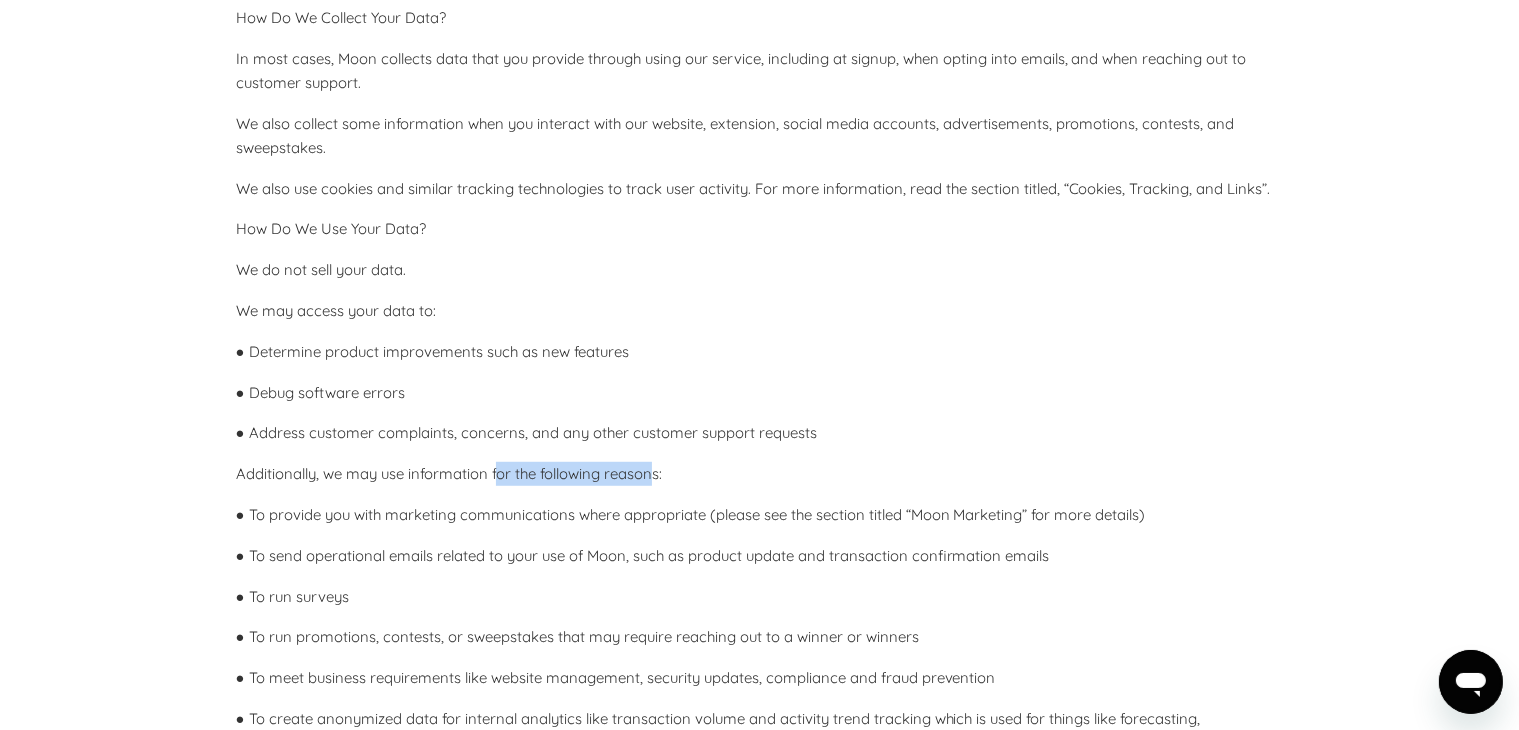 scroll, scrollTop: 1500, scrollLeft: 0, axis: vertical 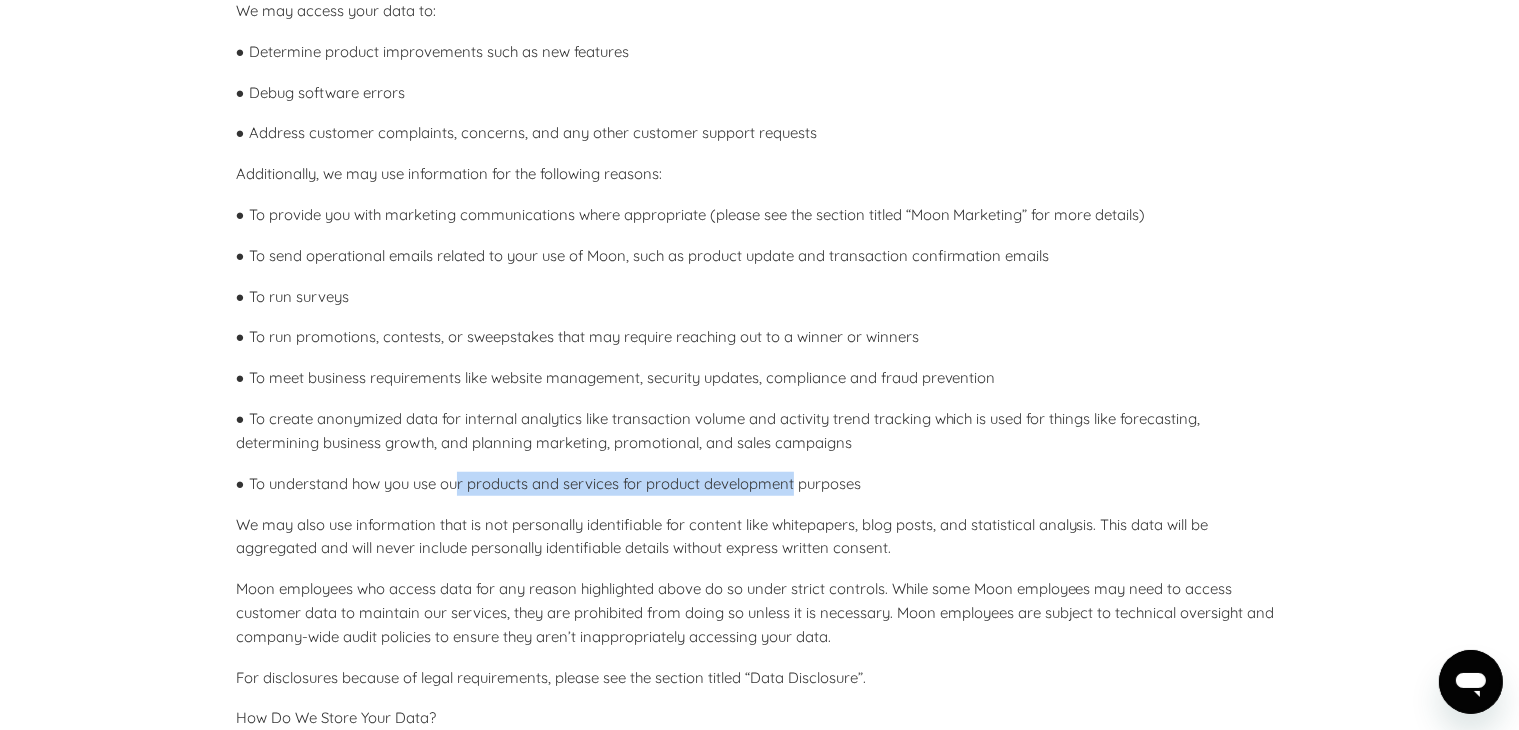drag, startPoint x: 460, startPoint y: 474, endPoint x: 797, endPoint y: 465, distance: 337.12015 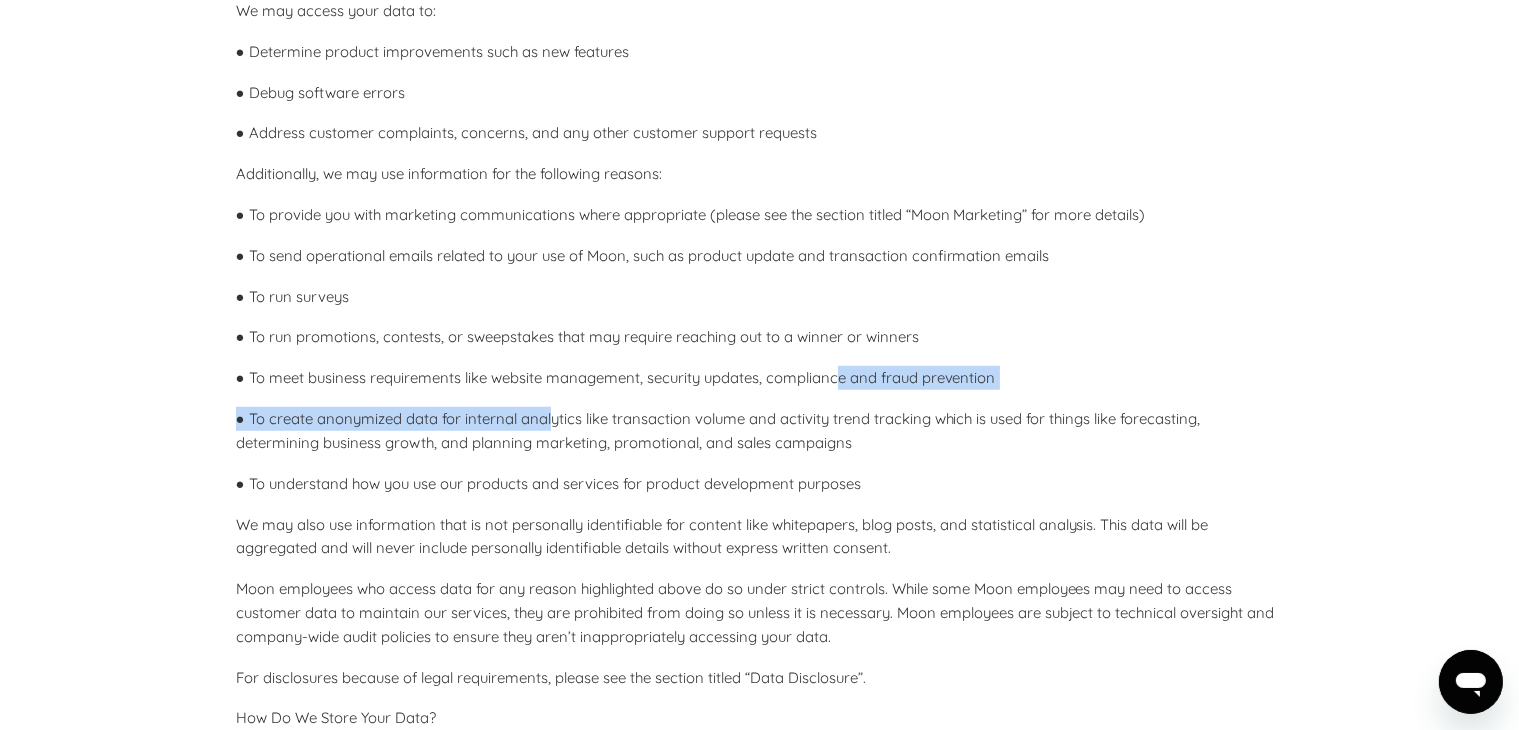 drag, startPoint x: 552, startPoint y: 404, endPoint x: 850, endPoint y: 365, distance: 300.54117 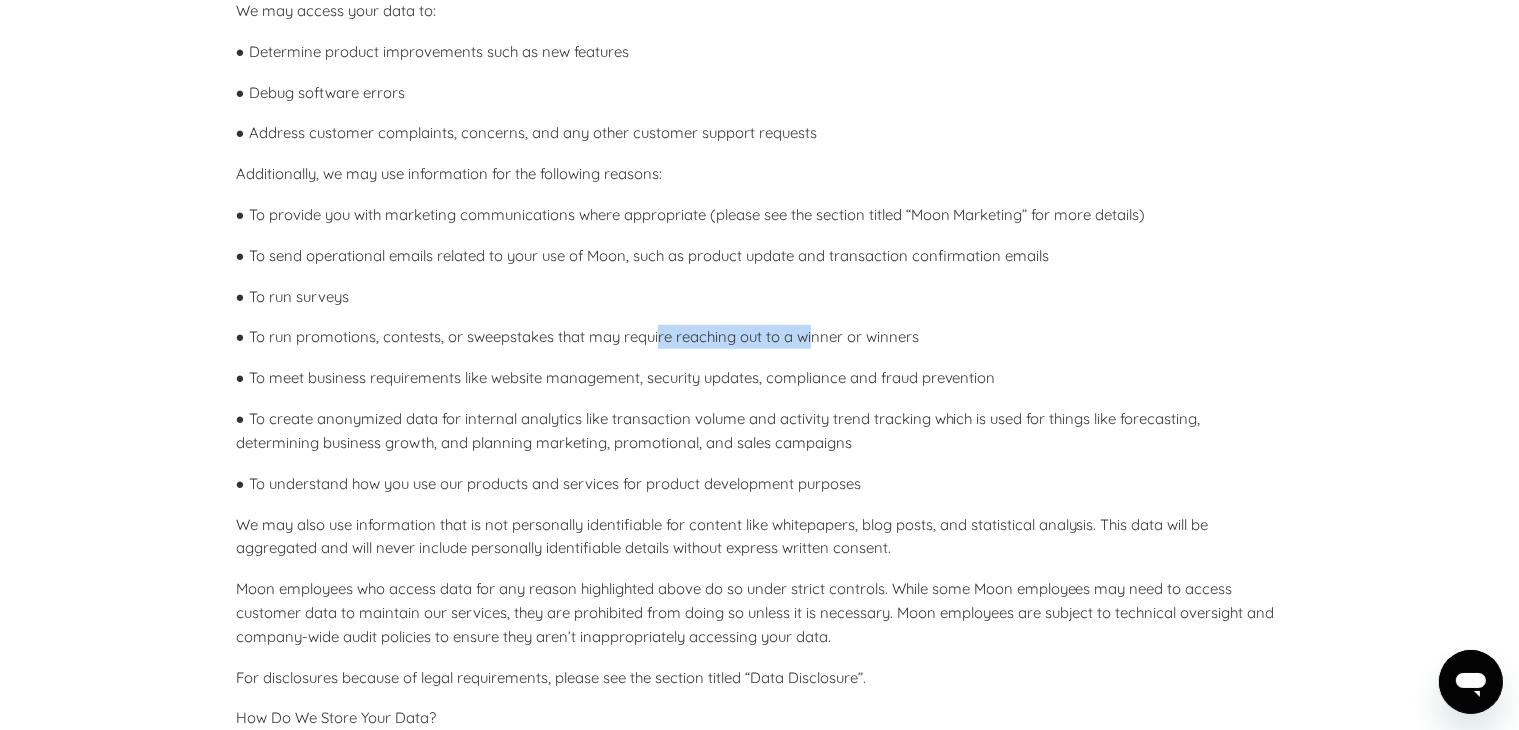 drag, startPoint x: 659, startPoint y: 337, endPoint x: 849, endPoint y: 342, distance: 190.06578 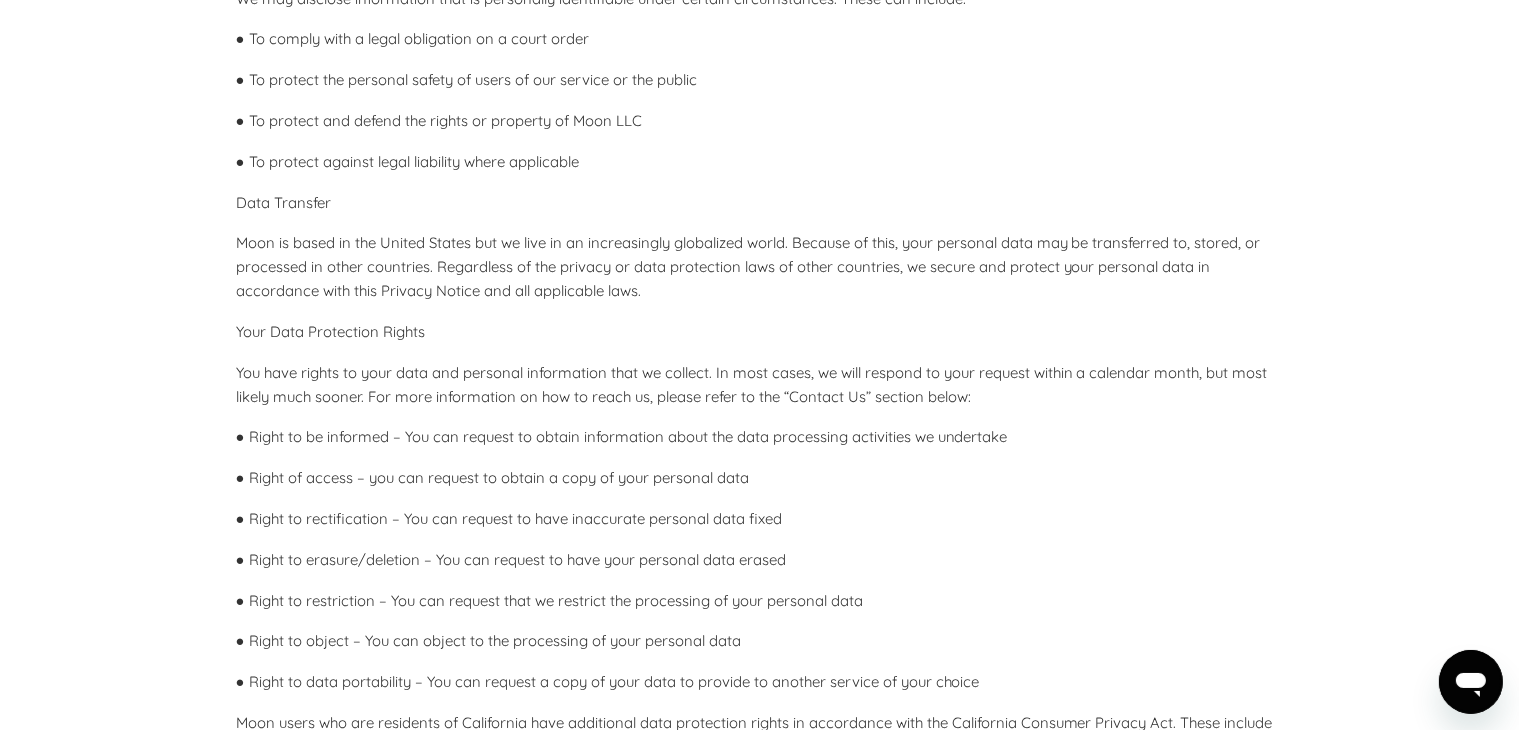 scroll, scrollTop: 5000, scrollLeft: 0, axis: vertical 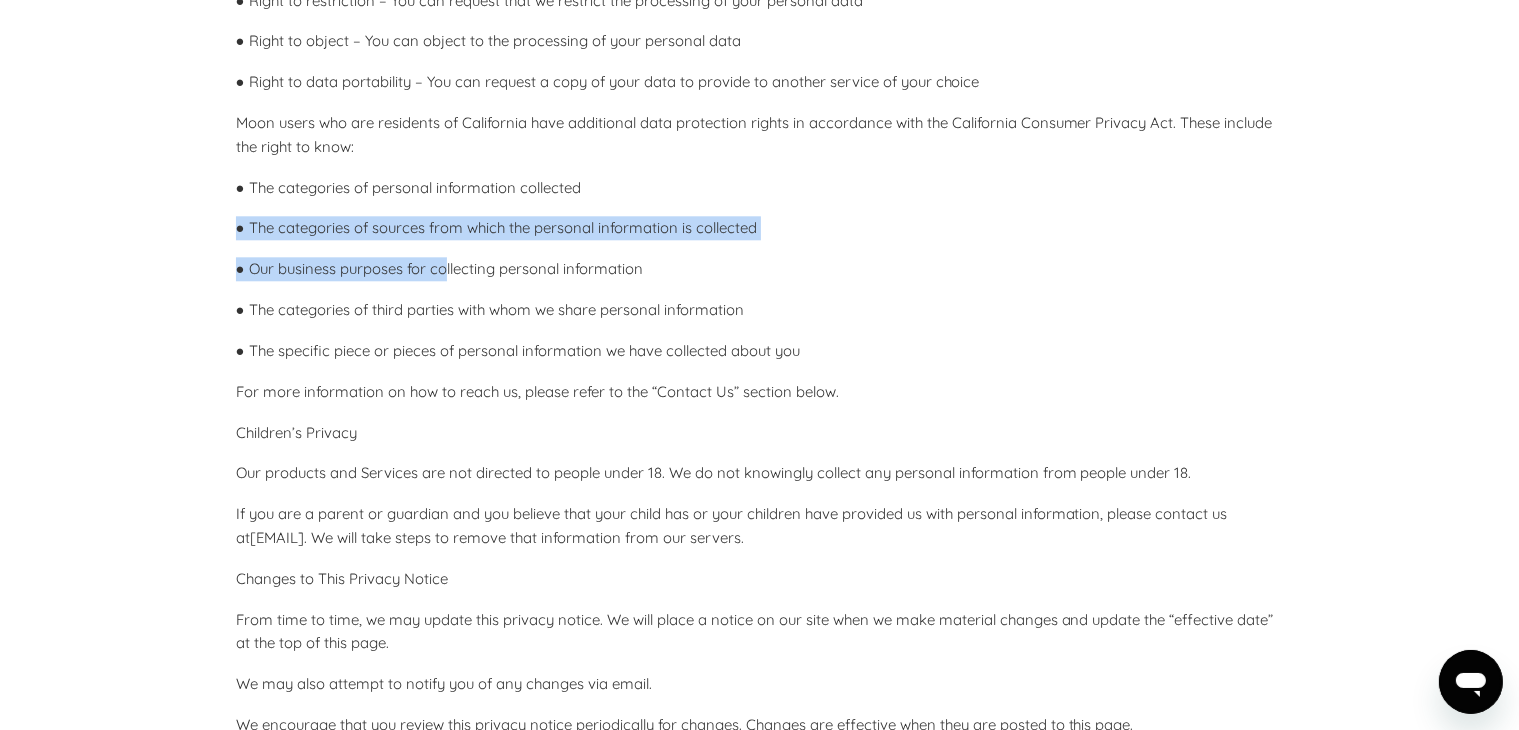 drag, startPoint x: 732, startPoint y: 201, endPoint x: 725, endPoint y: 273, distance: 72.33948 